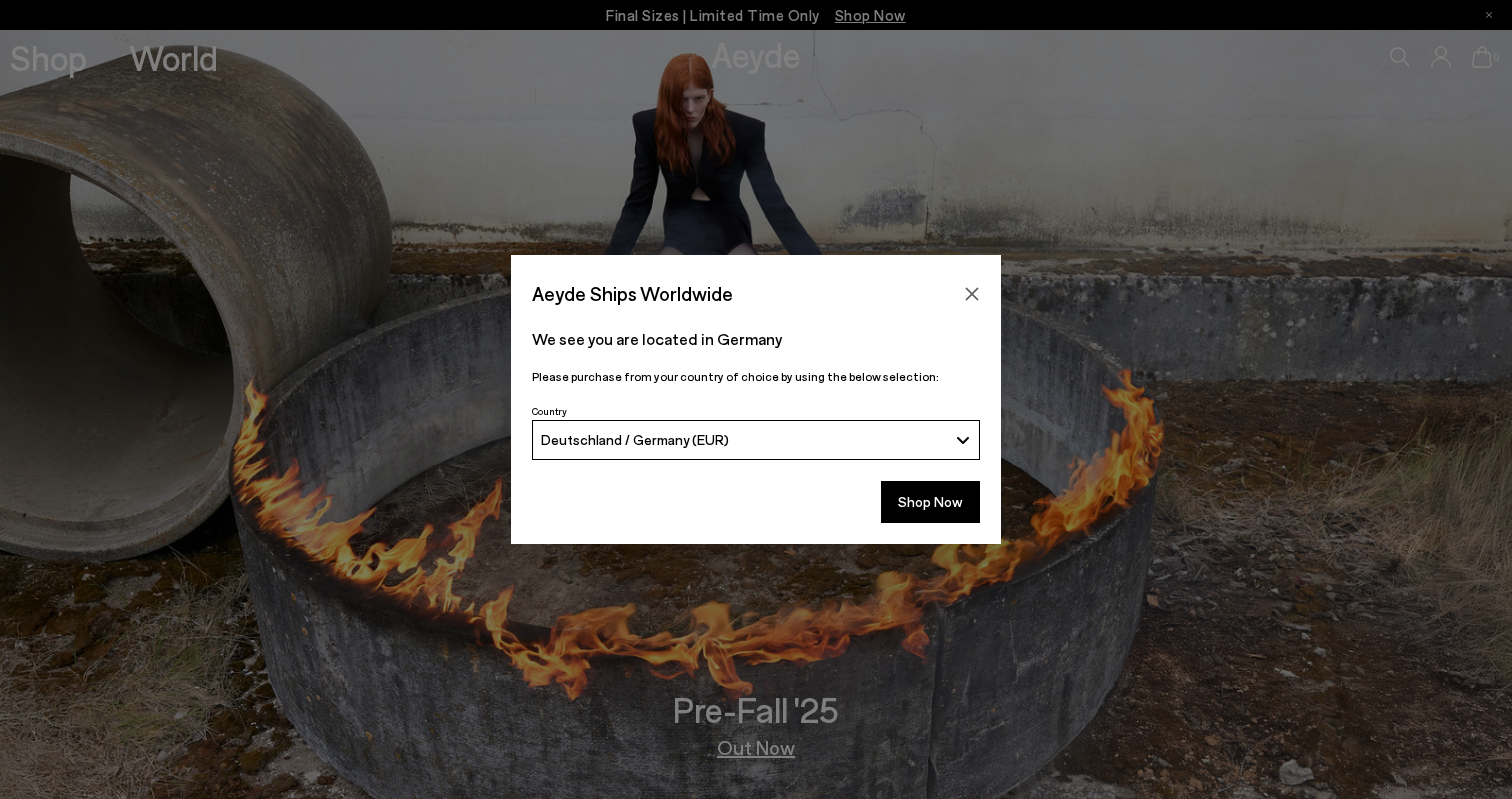 scroll, scrollTop: 0, scrollLeft: 0, axis: both 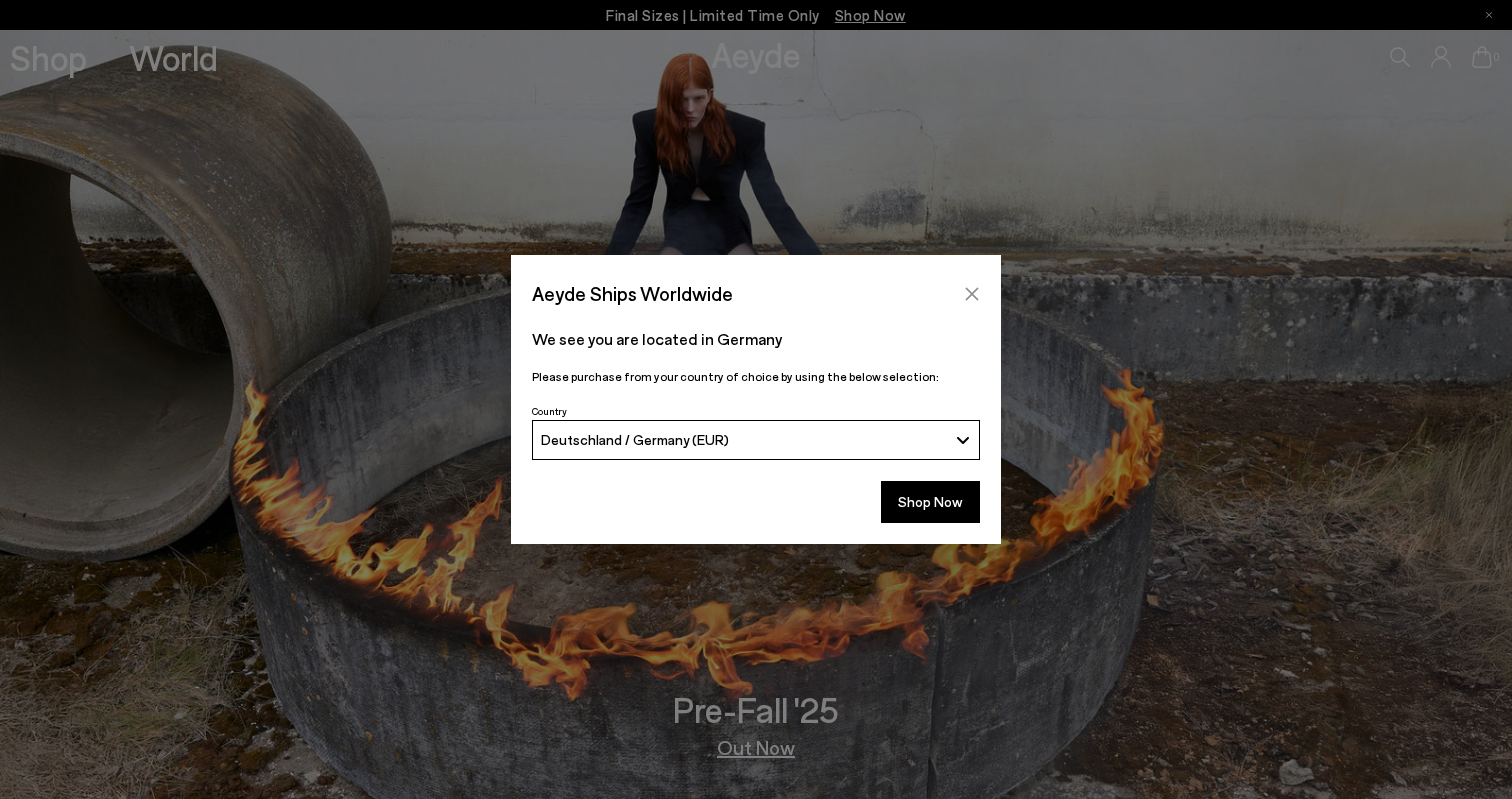 click 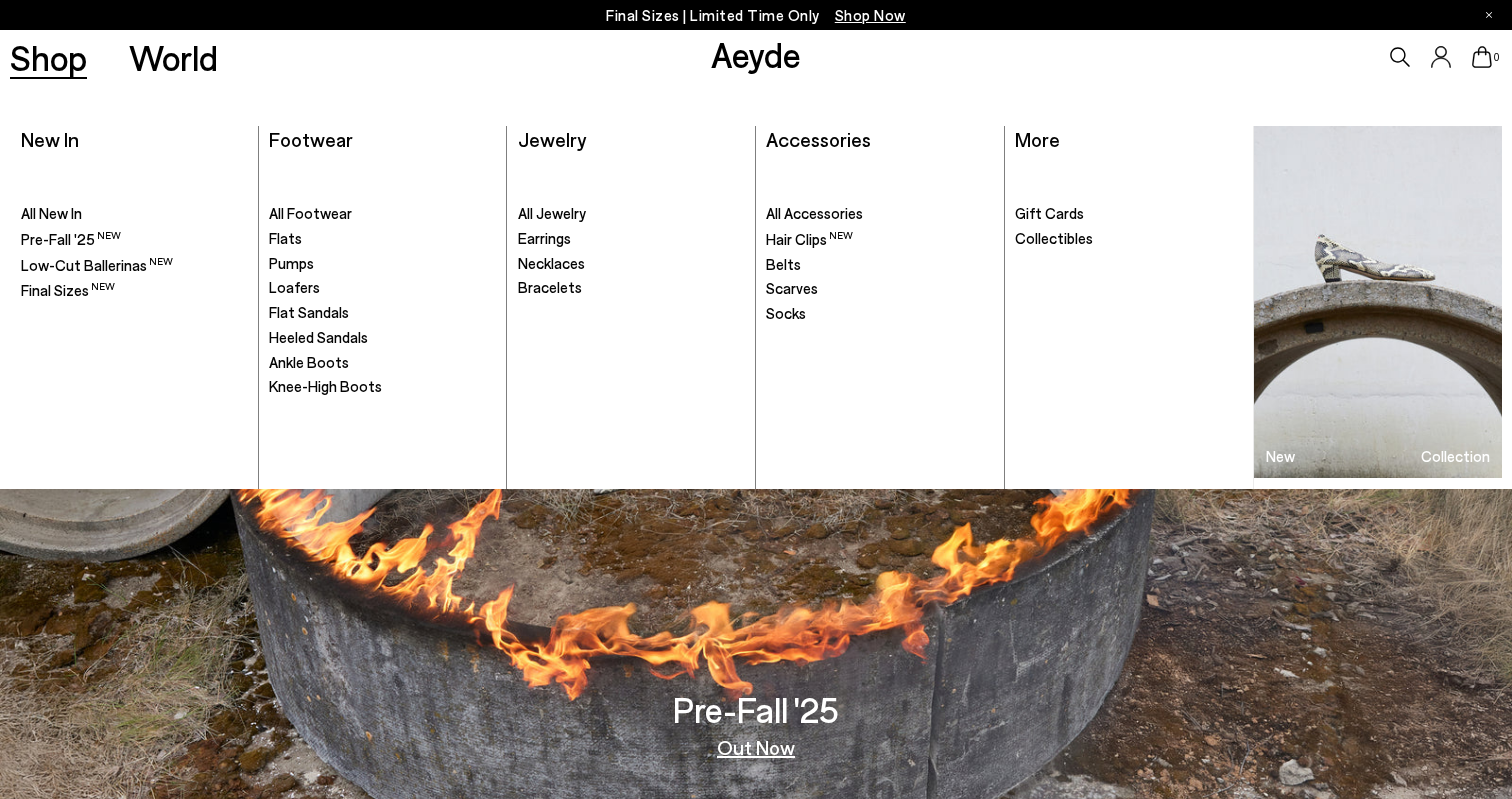 click on "Shop" at bounding box center [48, 57] 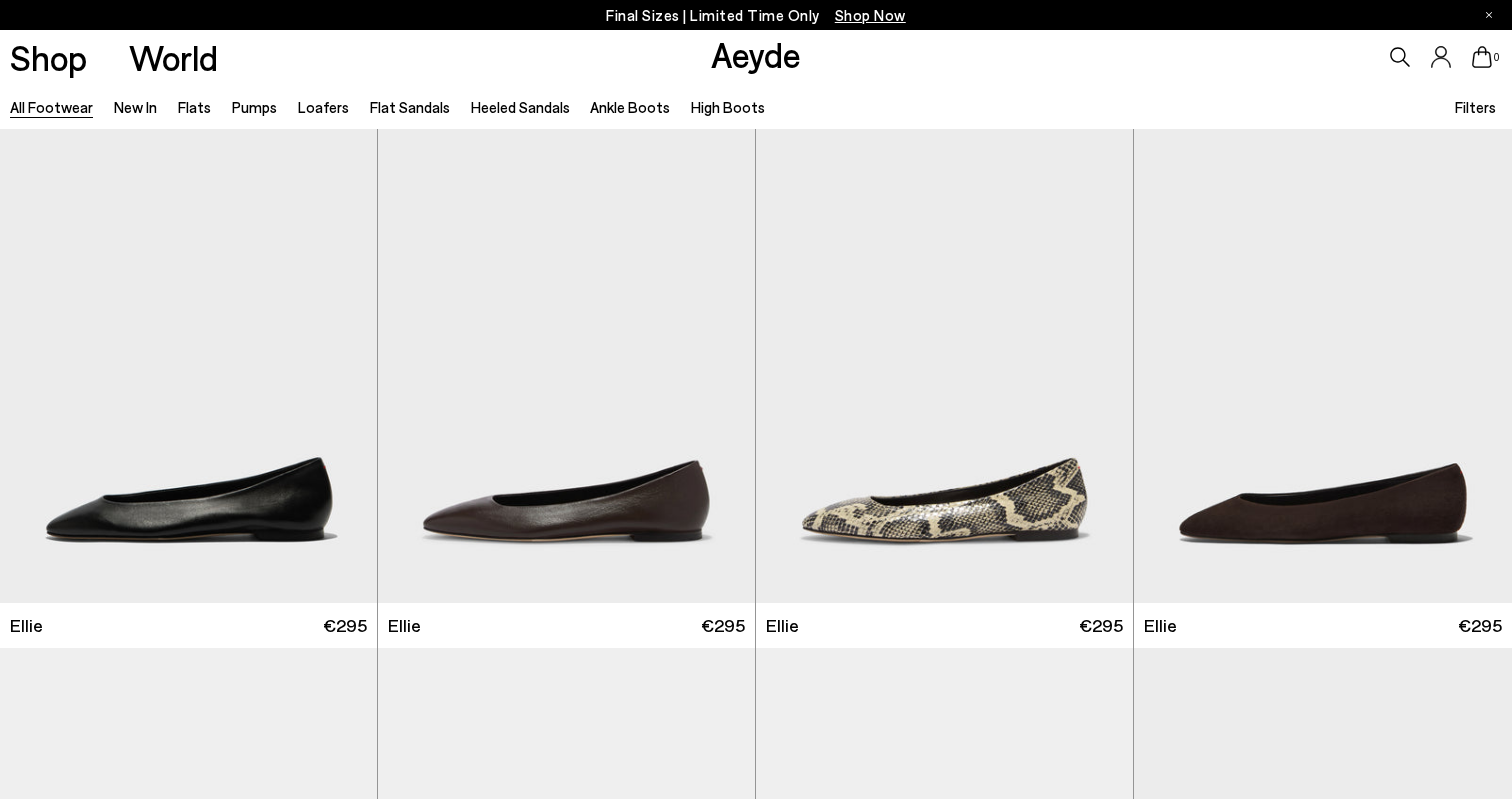 scroll, scrollTop: 0, scrollLeft: 0, axis: both 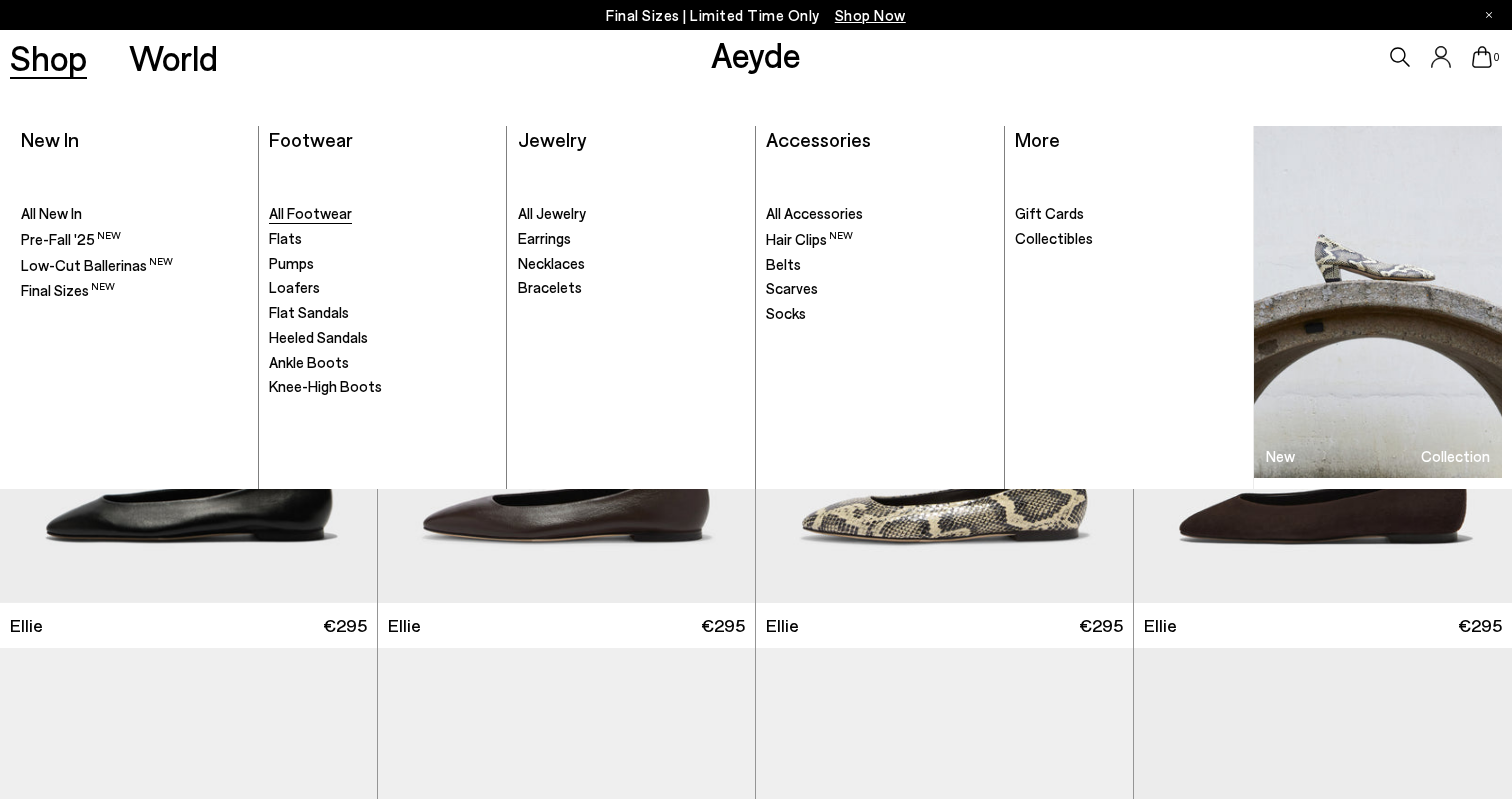 click on "All Footwear" at bounding box center [310, 213] 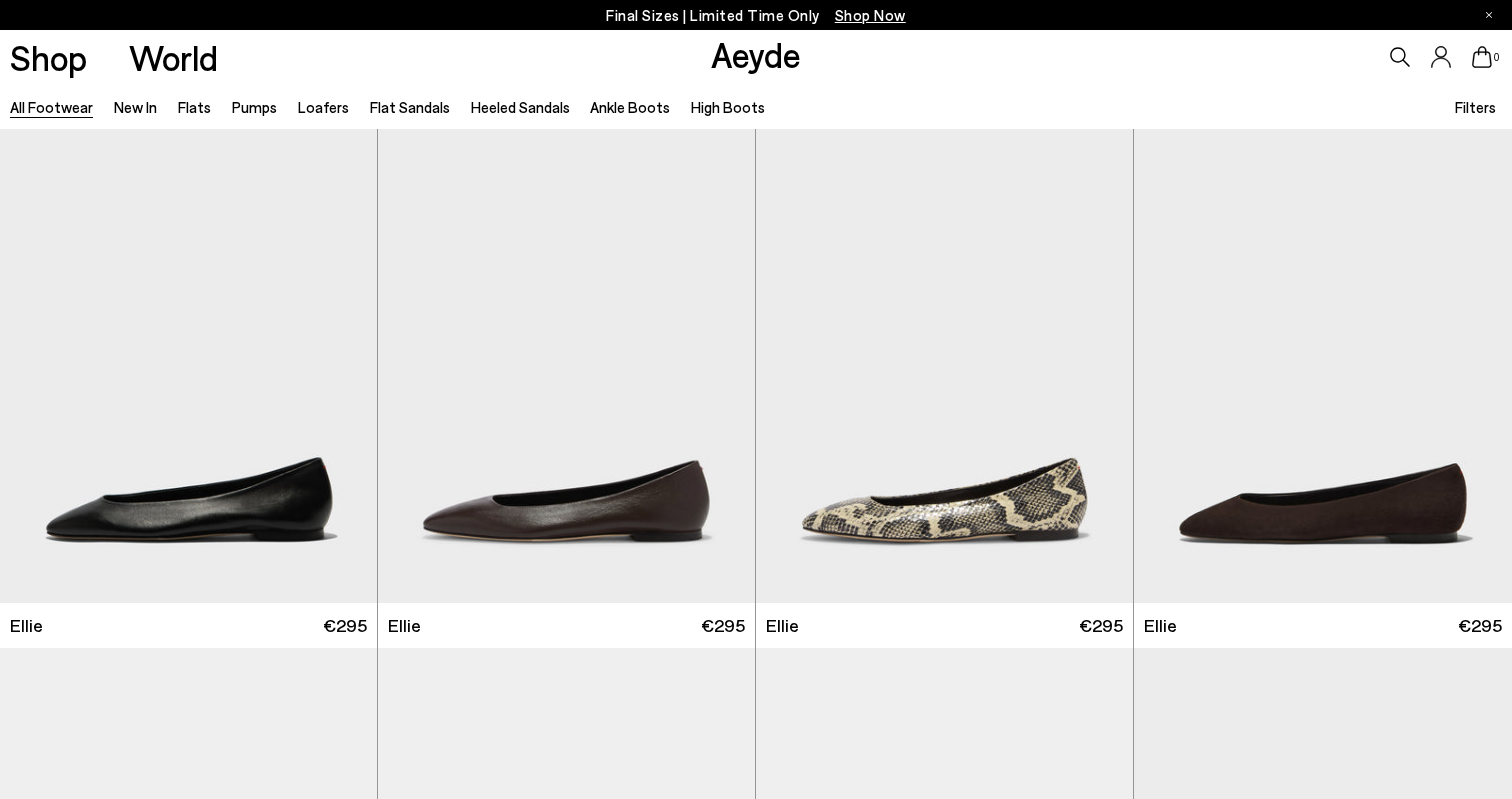 scroll, scrollTop: 0, scrollLeft: 0, axis: both 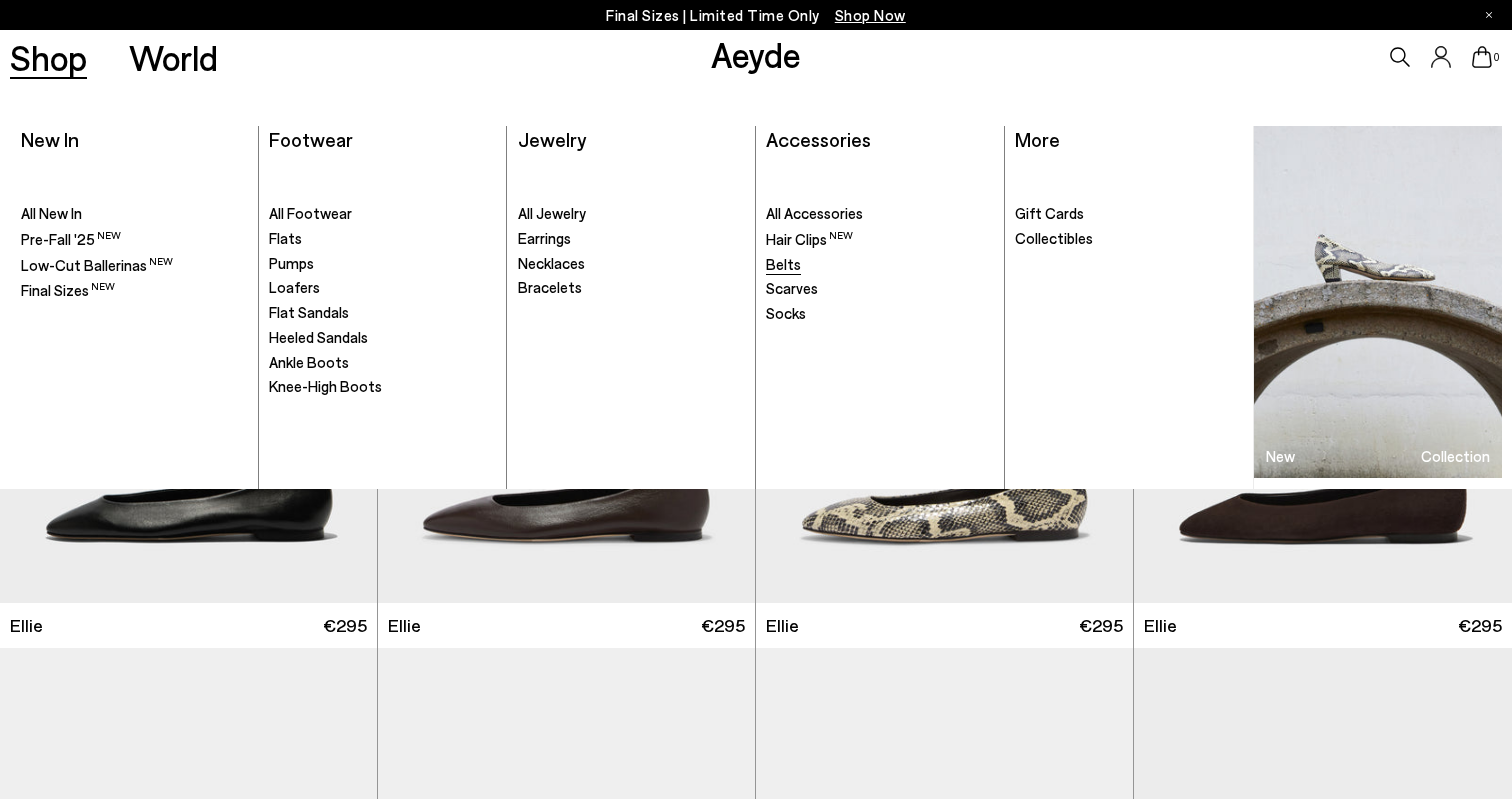 click on "Belts" at bounding box center [783, 264] 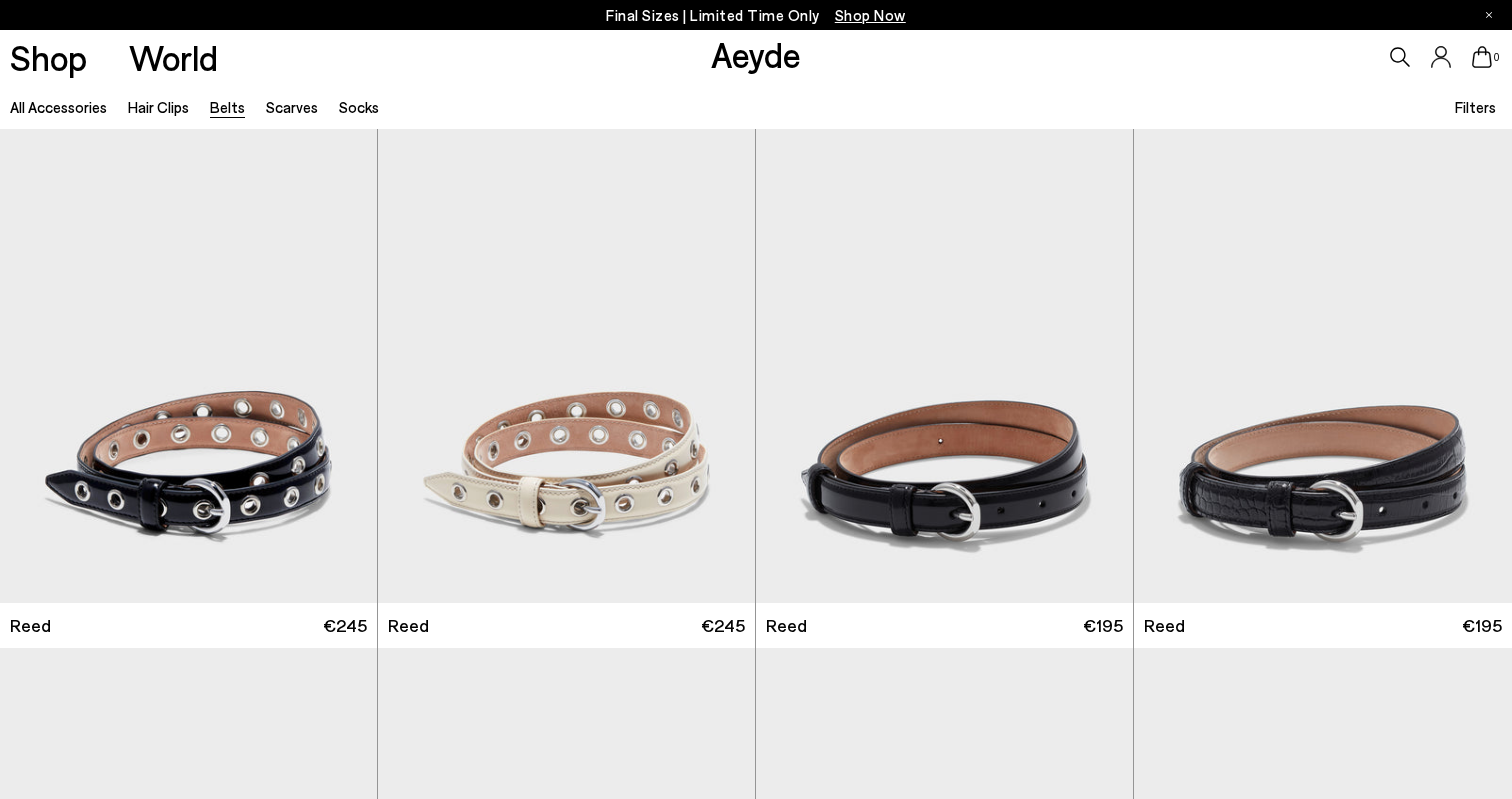 scroll, scrollTop: 0, scrollLeft: 0, axis: both 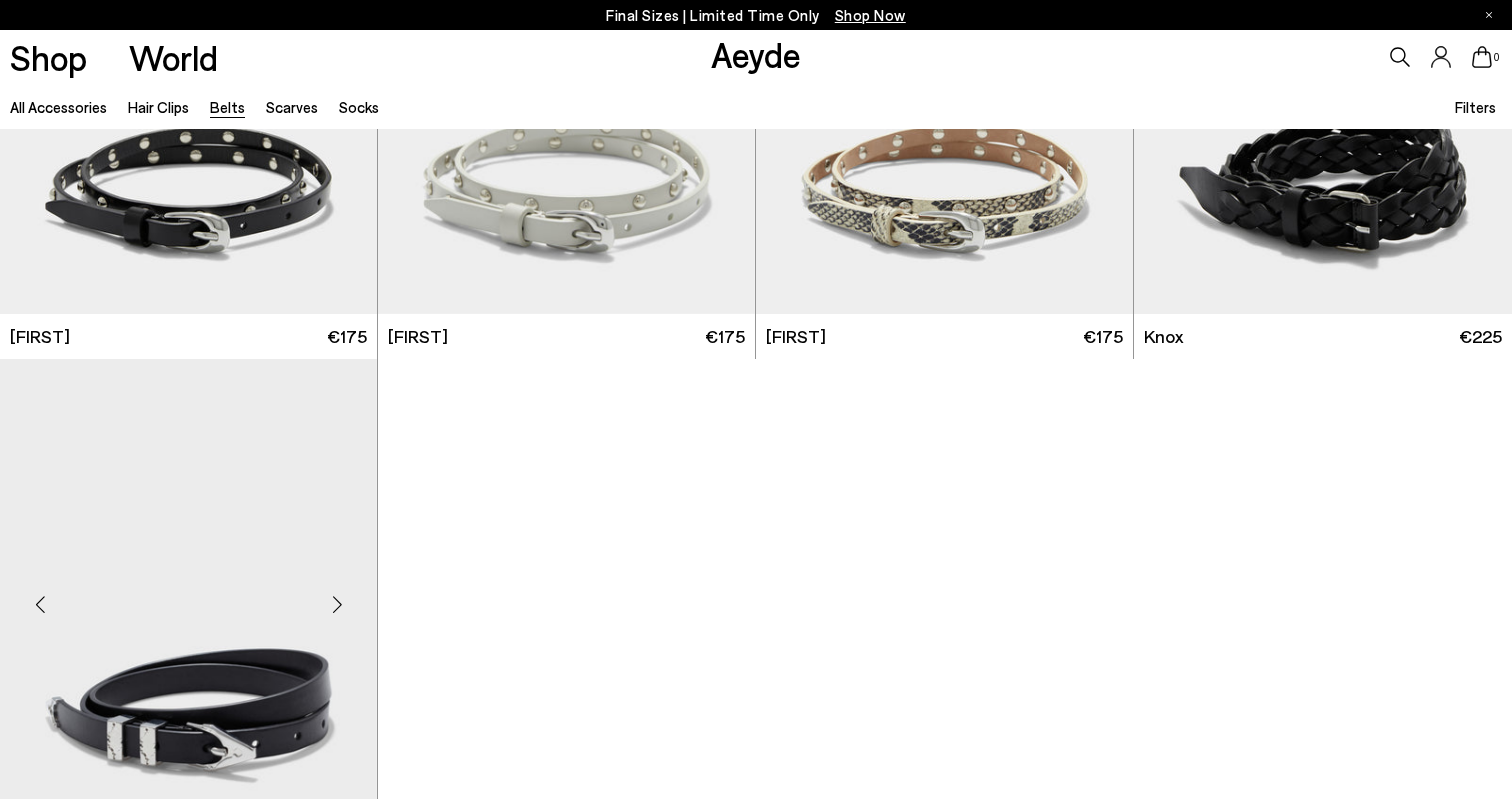 click at bounding box center (188, 596) 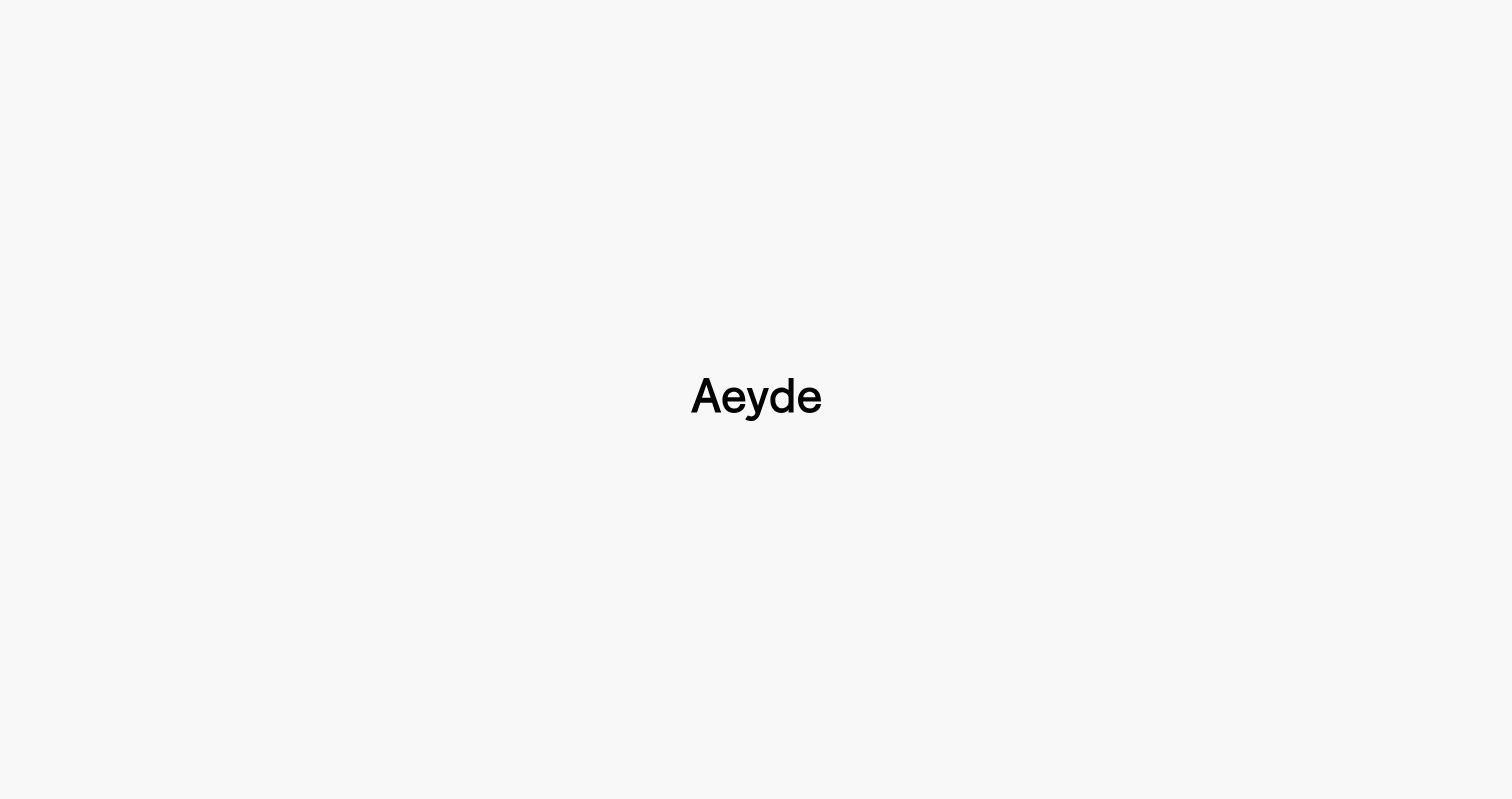 scroll, scrollTop: 0, scrollLeft: 0, axis: both 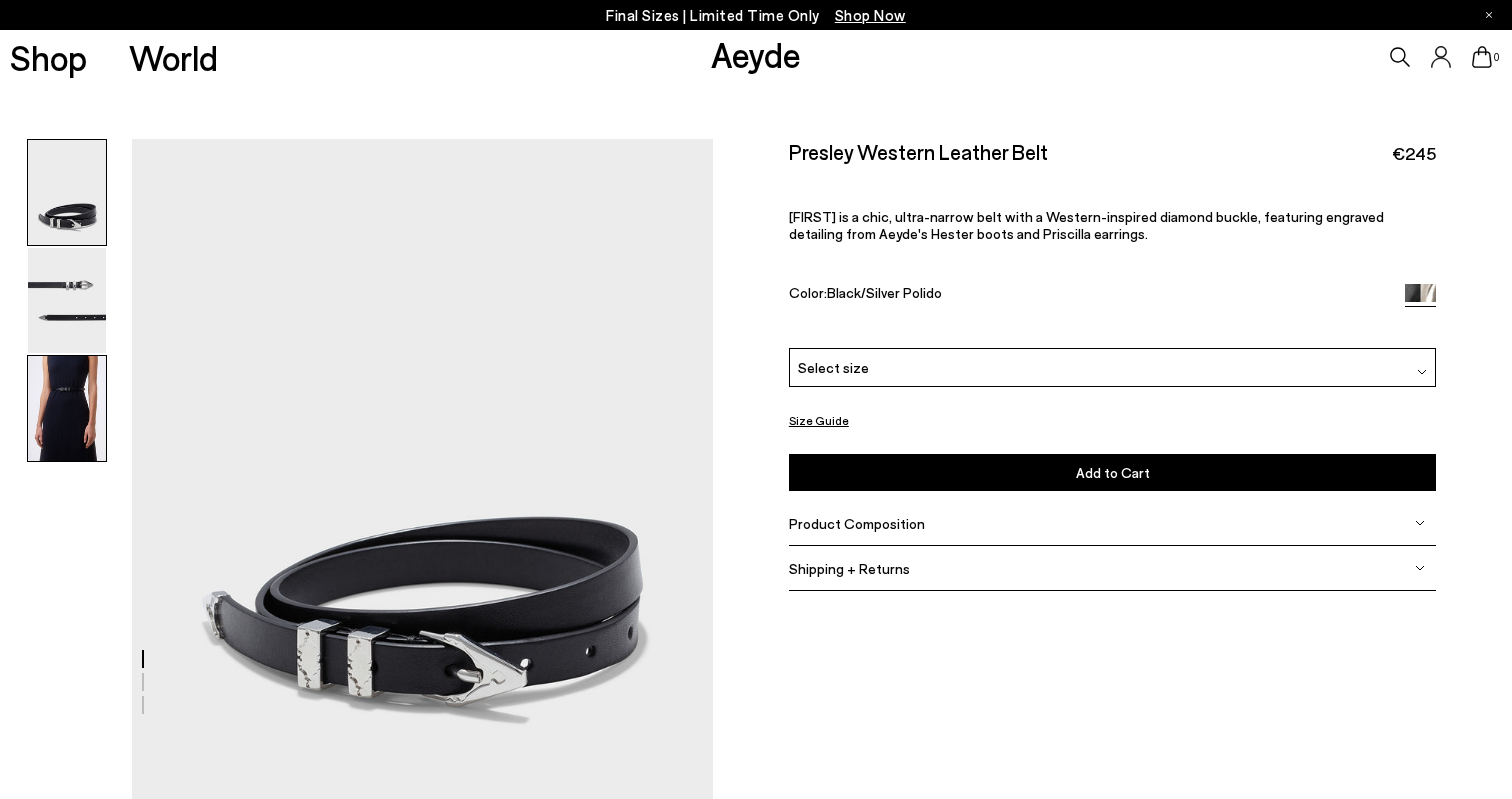 click at bounding box center [67, 408] 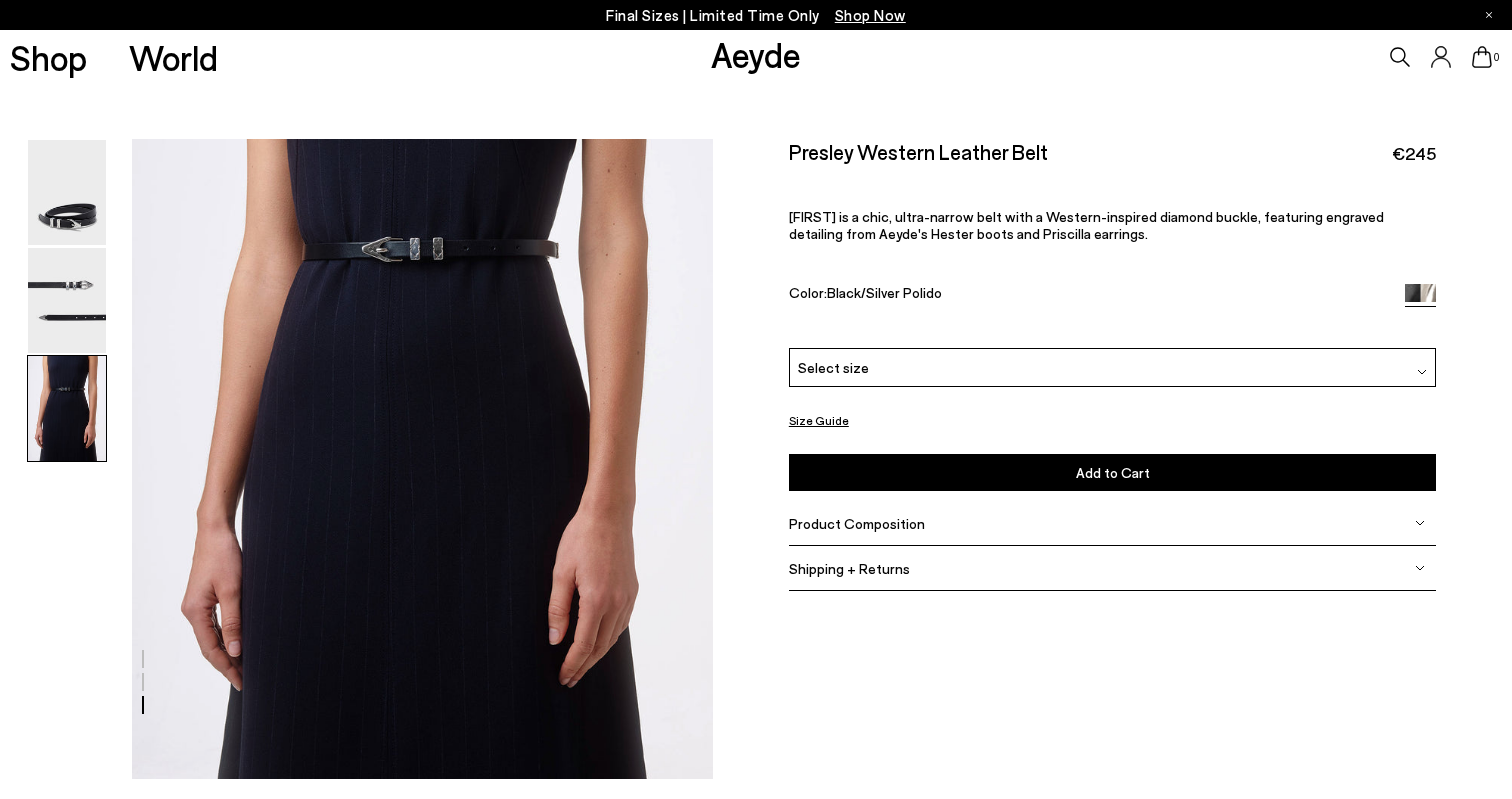 scroll, scrollTop: 1580, scrollLeft: 0, axis: vertical 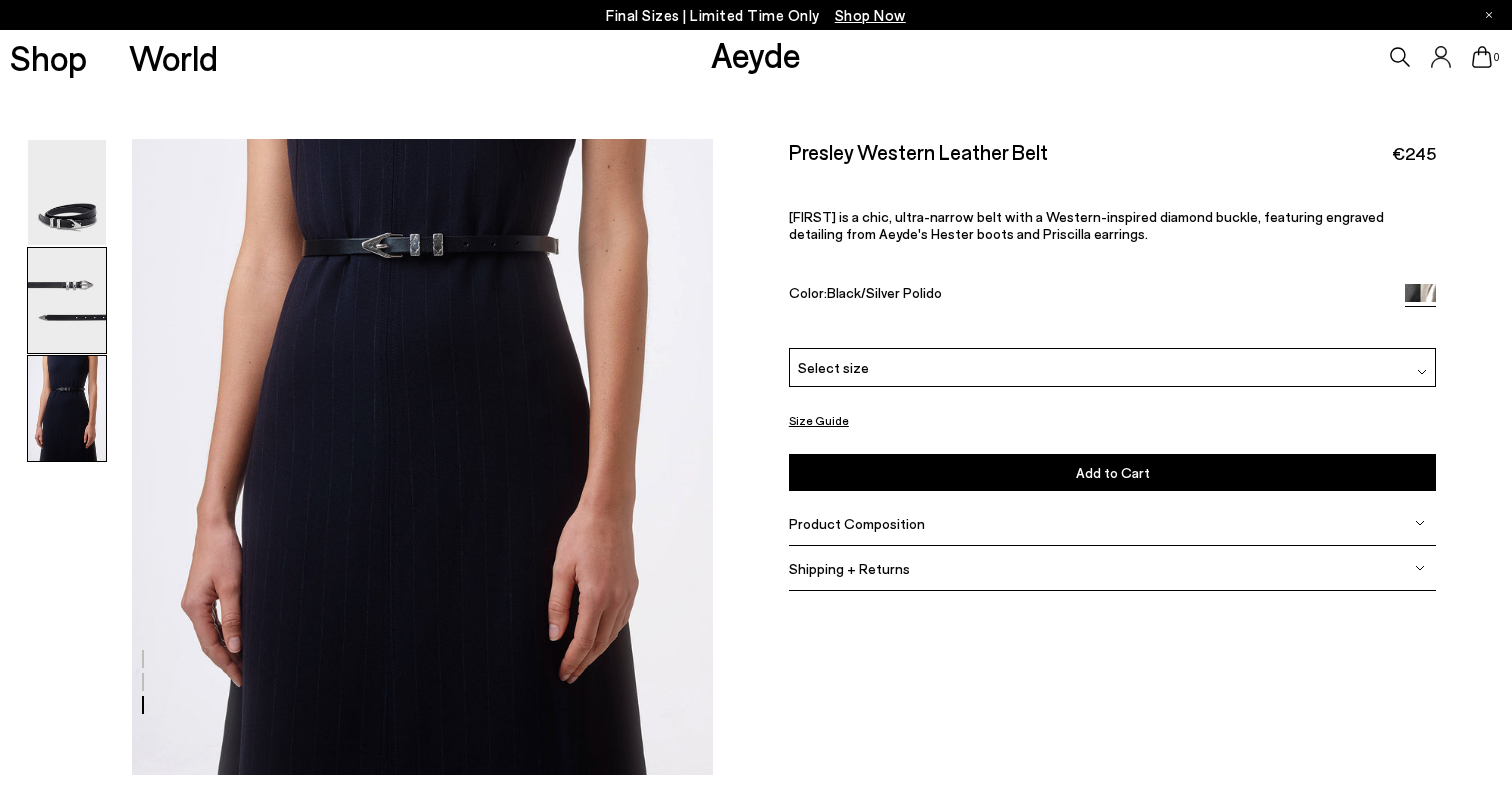 click at bounding box center (67, 300) 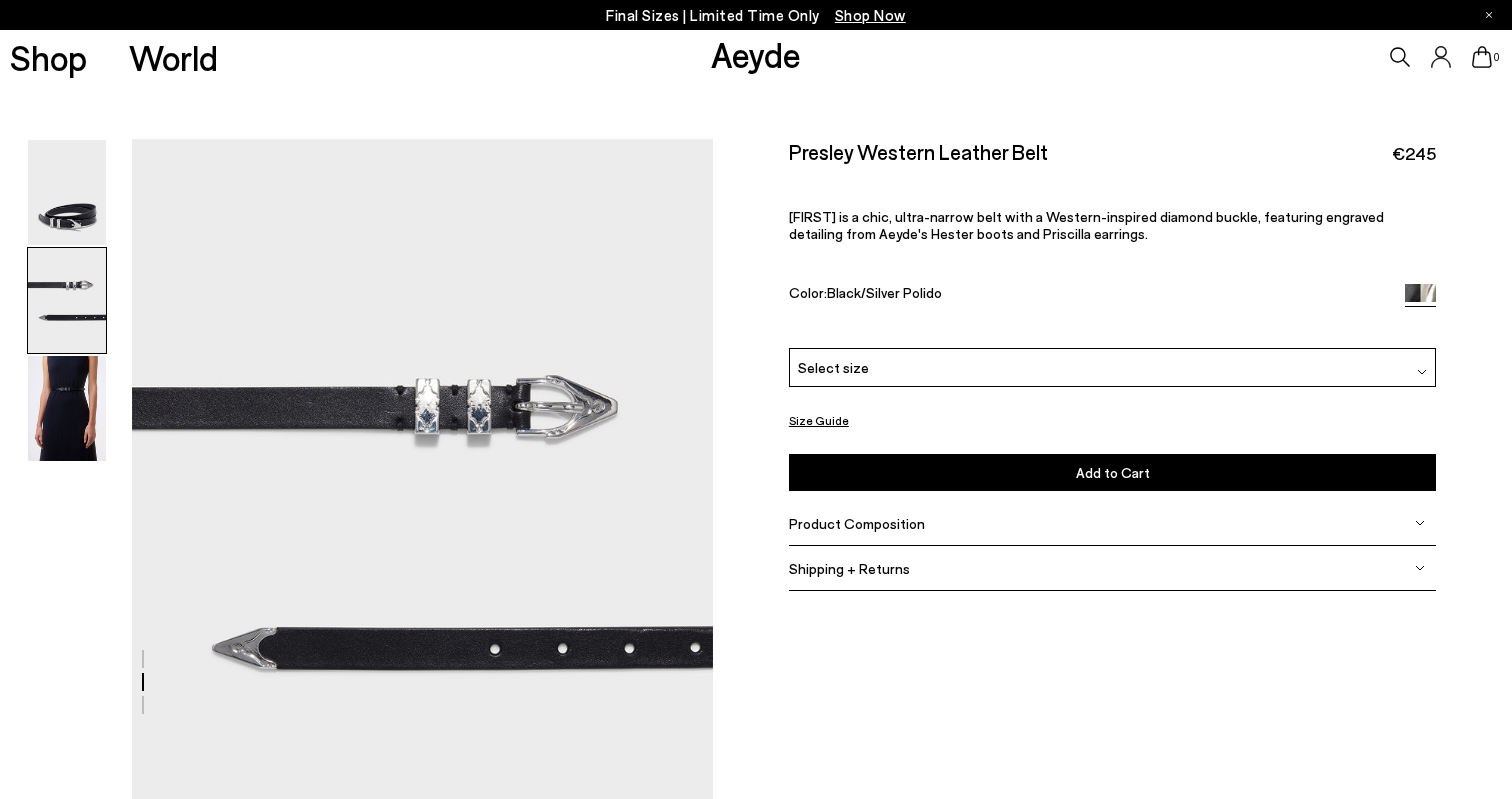scroll, scrollTop: 665, scrollLeft: 0, axis: vertical 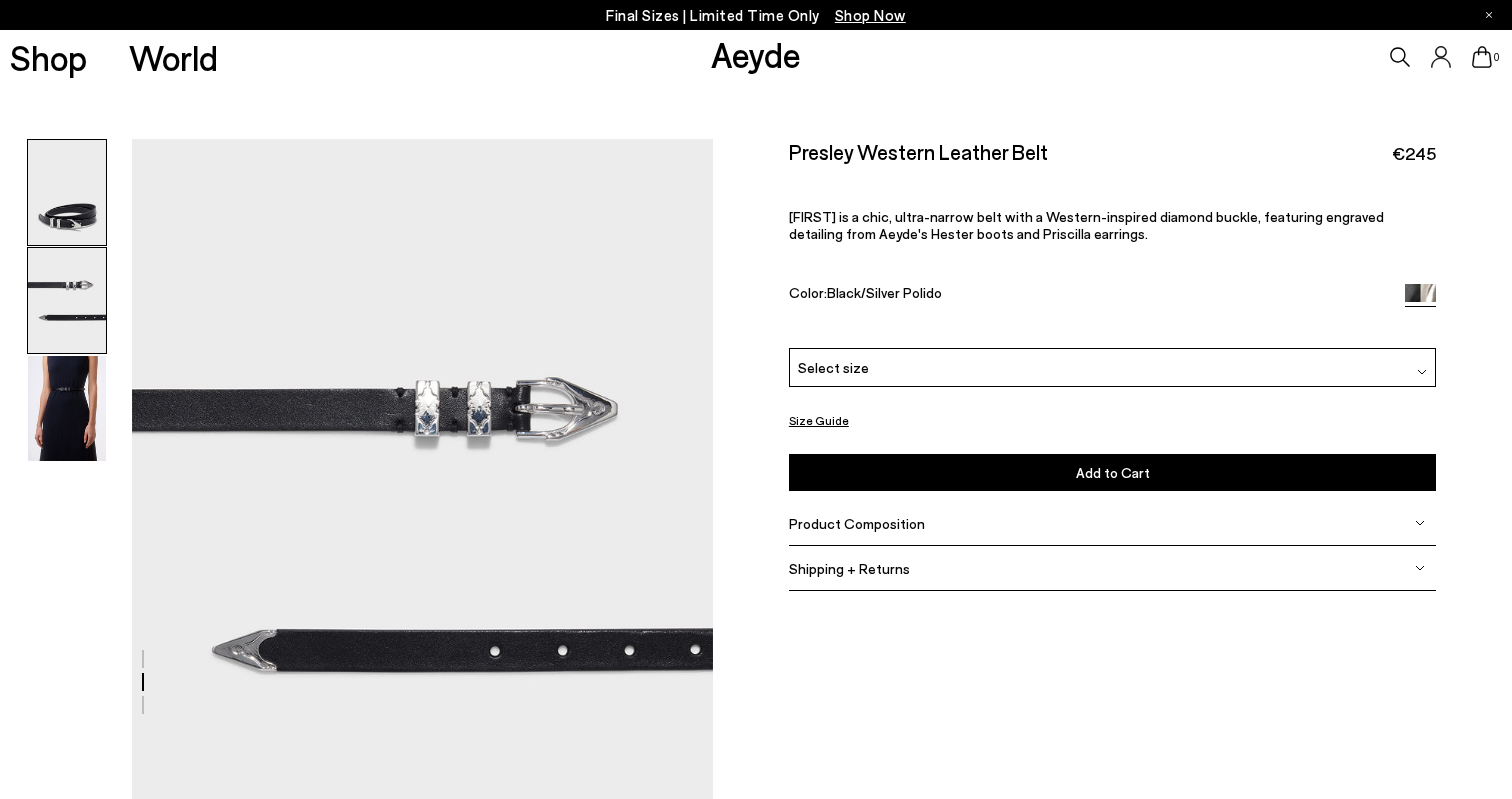 click at bounding box center (67, 192) 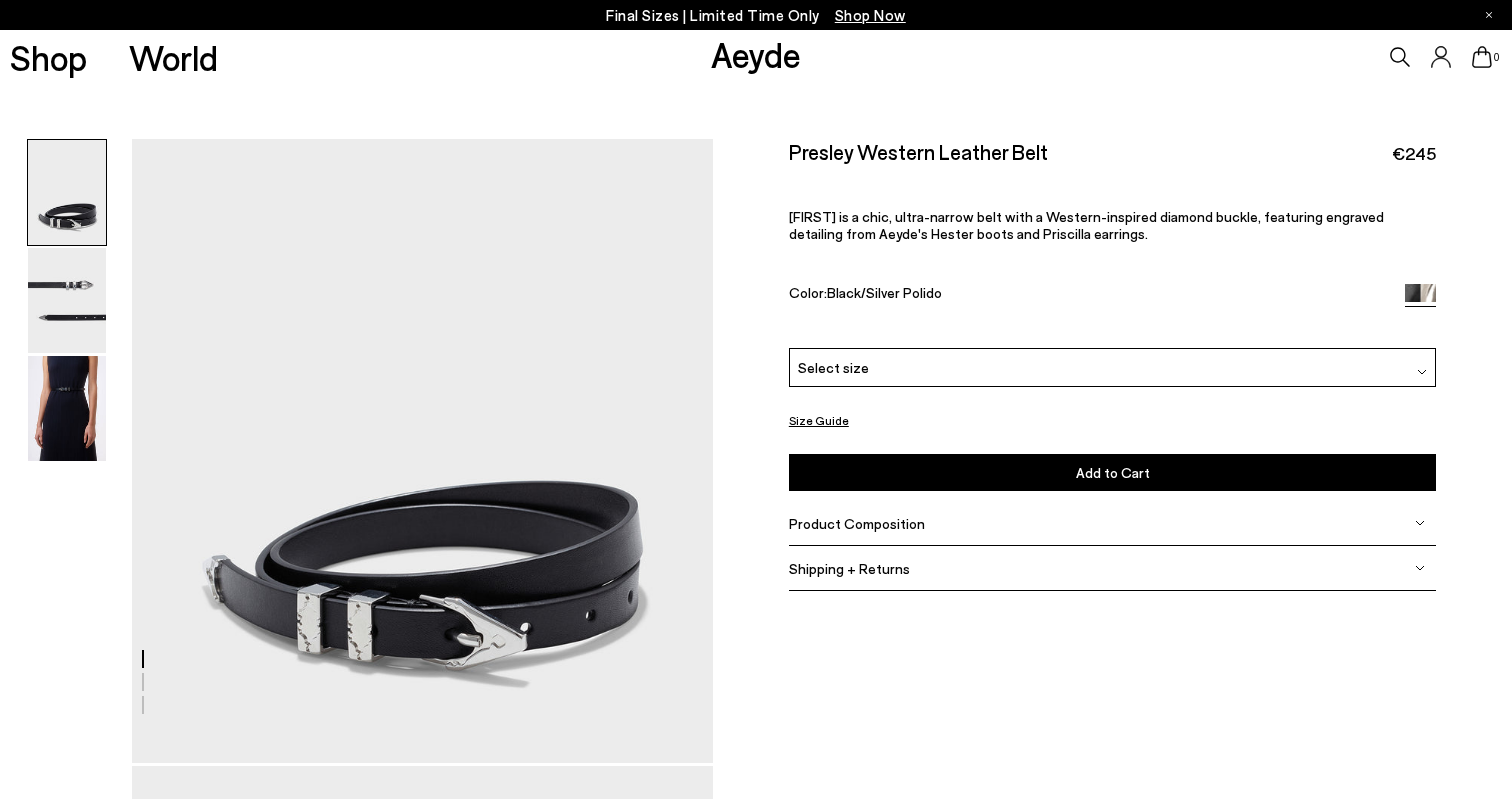 scroll, scrollTop: 0, scrollLeft: 0, axis: both 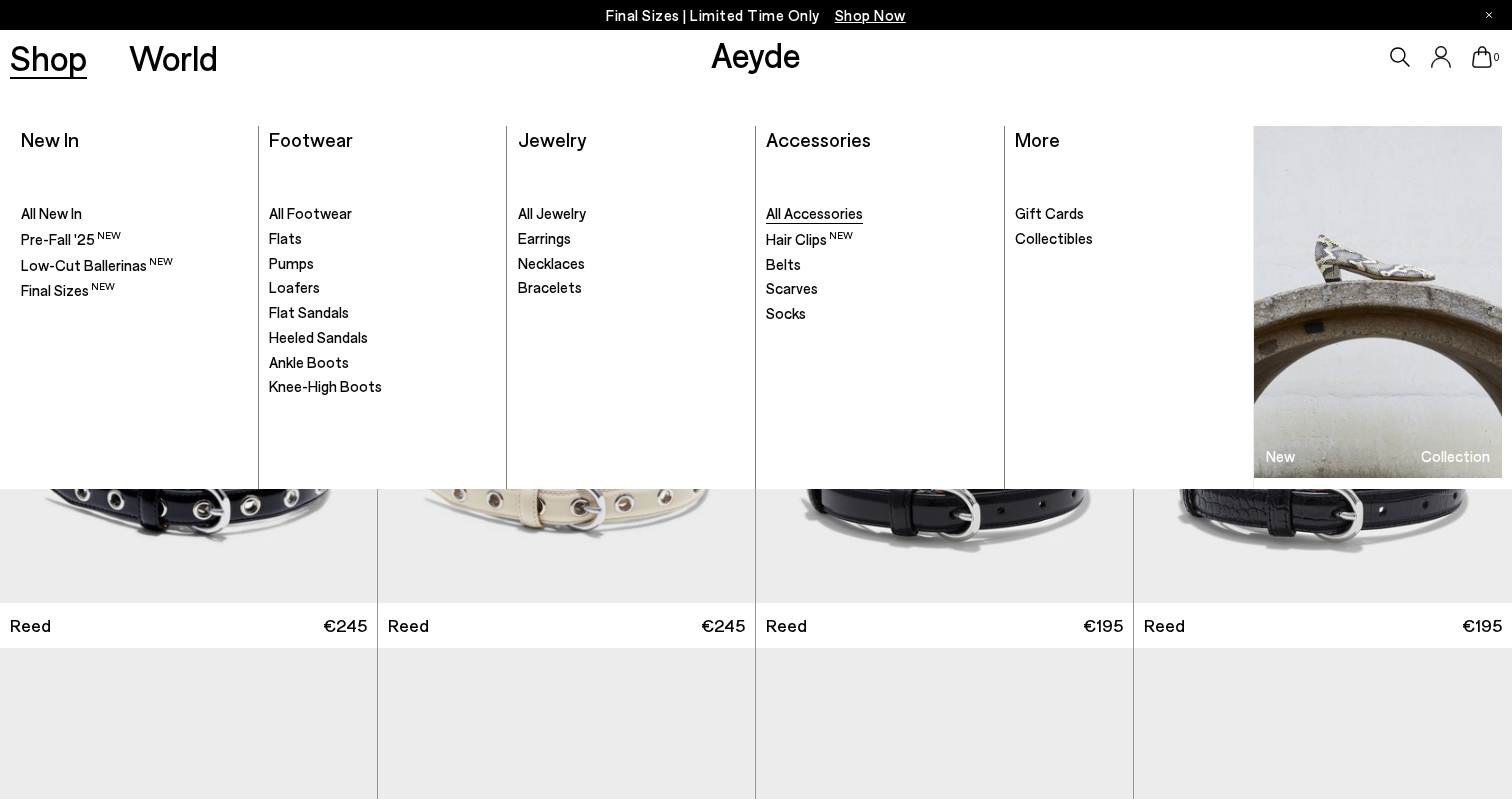 click on "All Accessories" at bounding box center [814, 213] 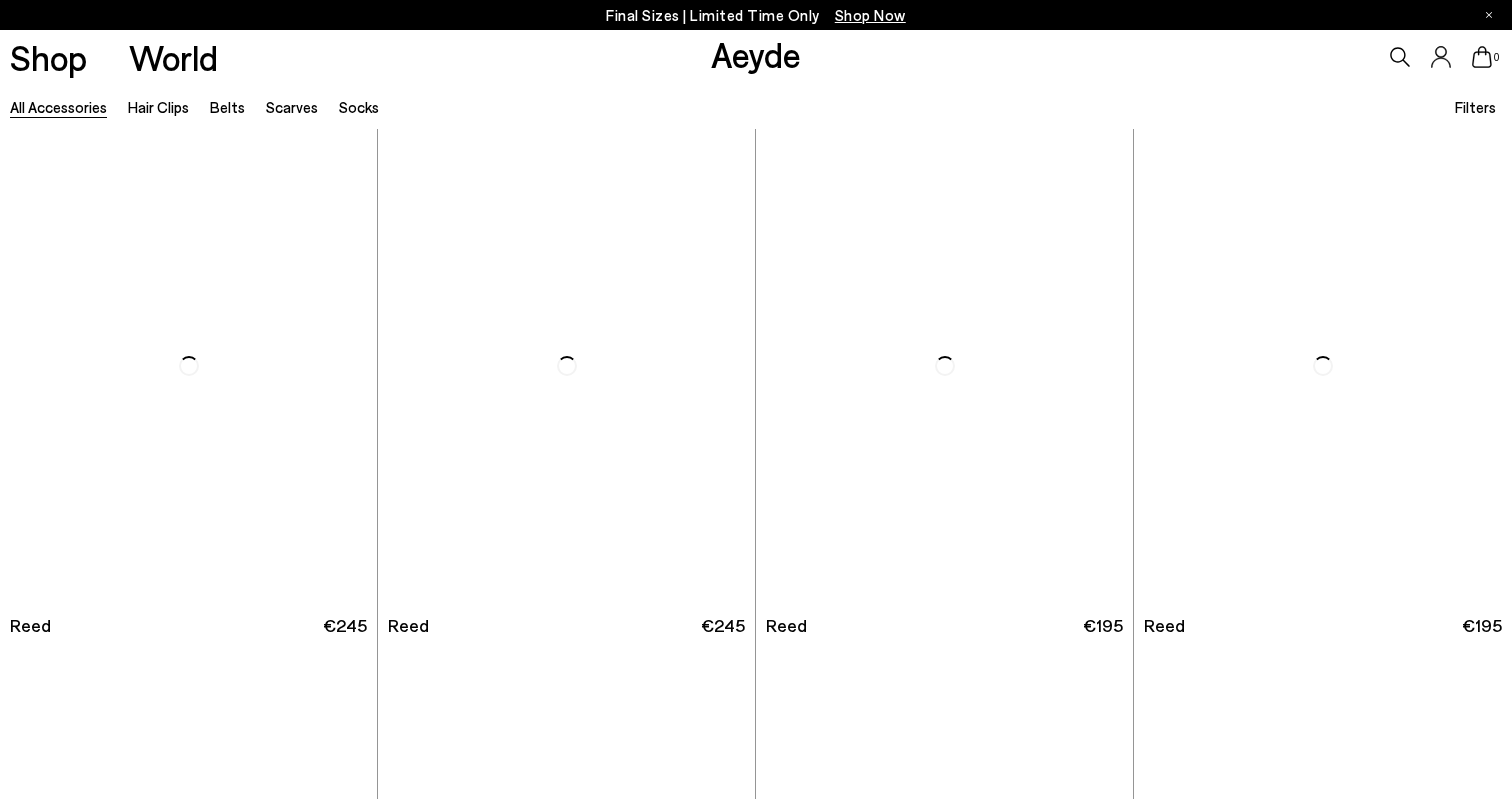 scroll, scrollTop: 0, scrollLeft: 0, axis: both 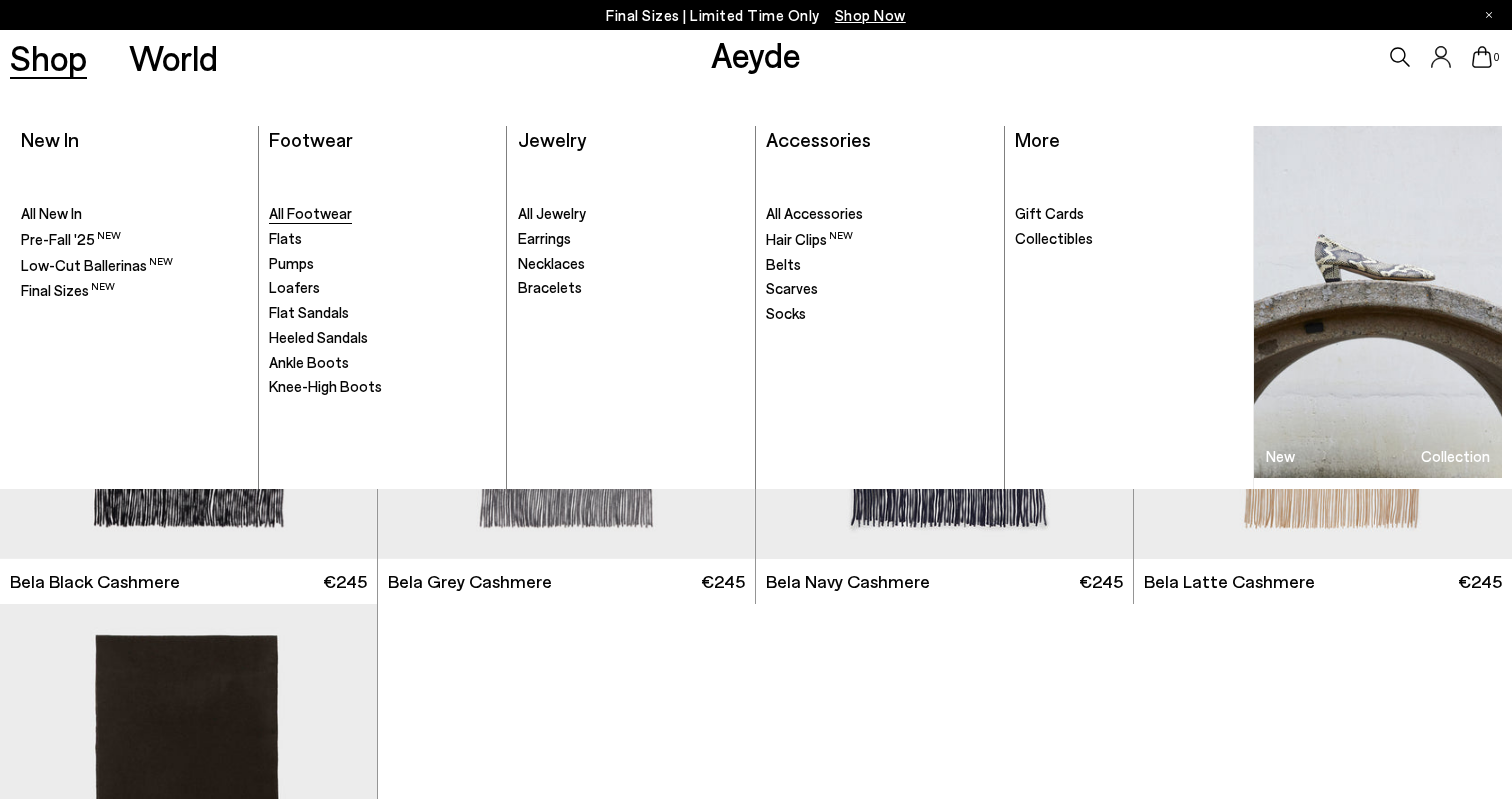 click on "All Footwear" at bounding box center (310, 213) 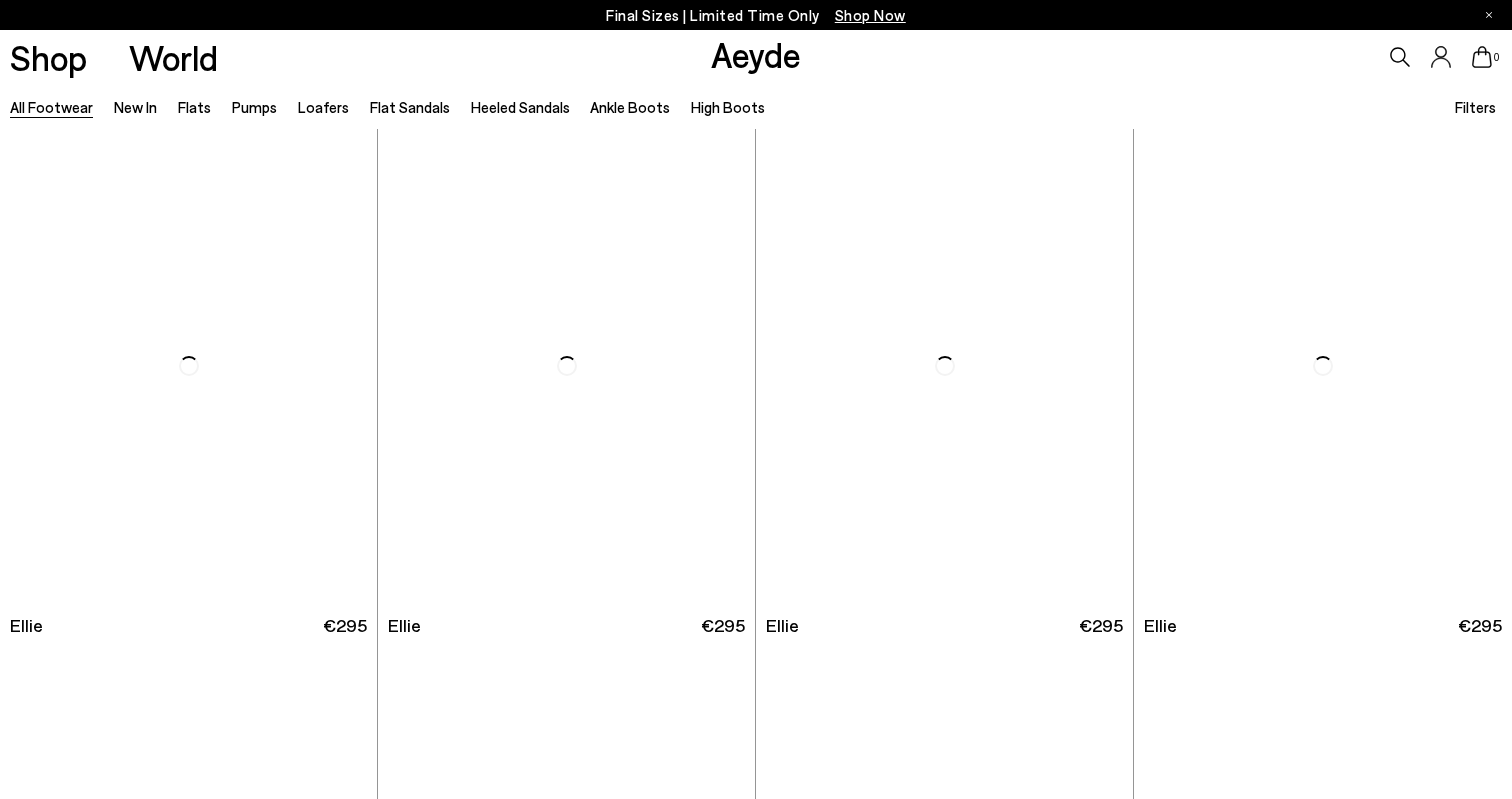 scroll, scrollTop: 0, scrollLeft: 0, axis: both 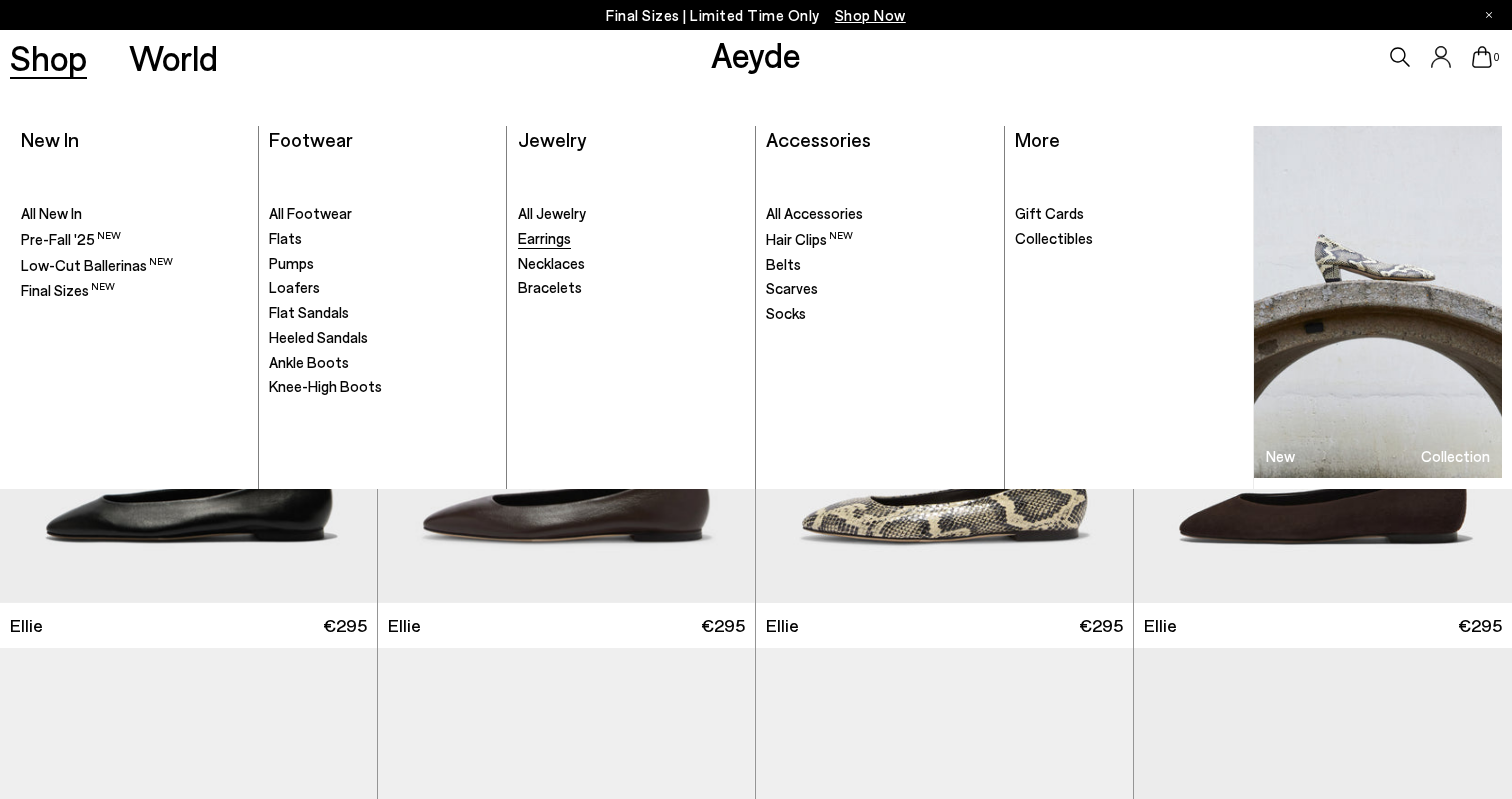 click on "Earrings" at bounding box center (544, 238) 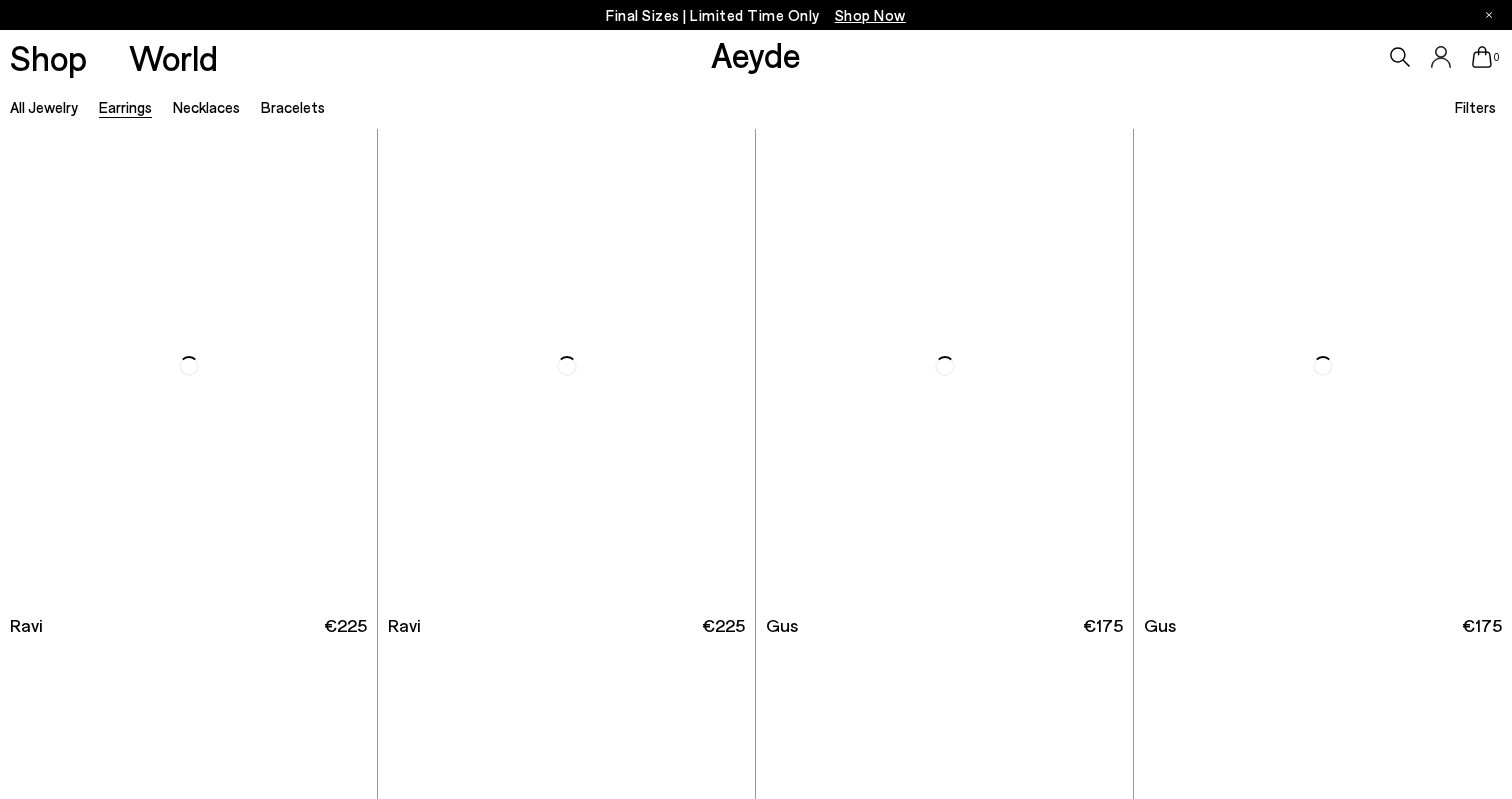 scroll, scrollTop: 0, scrollLeft: 0, axis: both 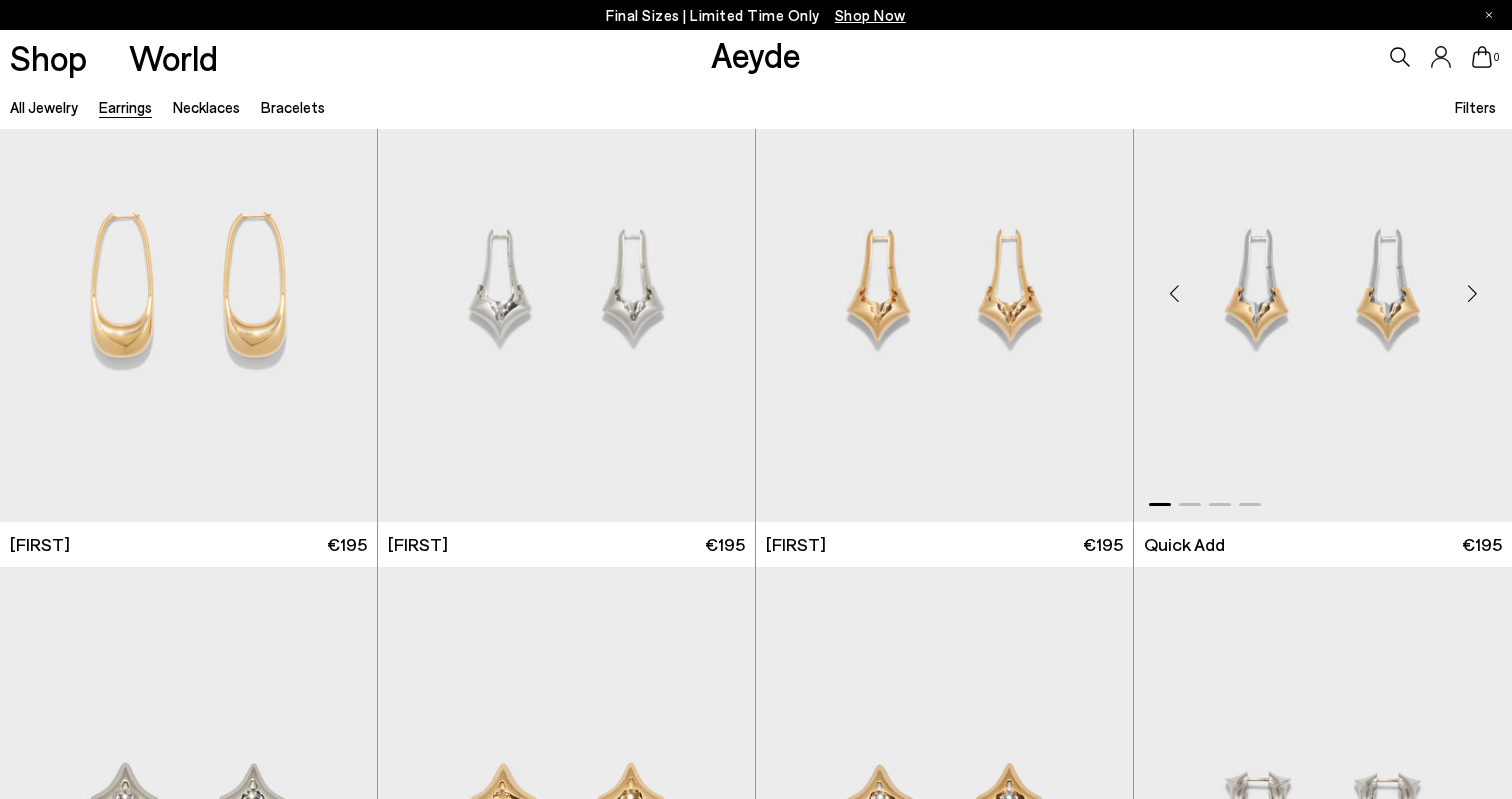 click at bounding box center [1323, 285] 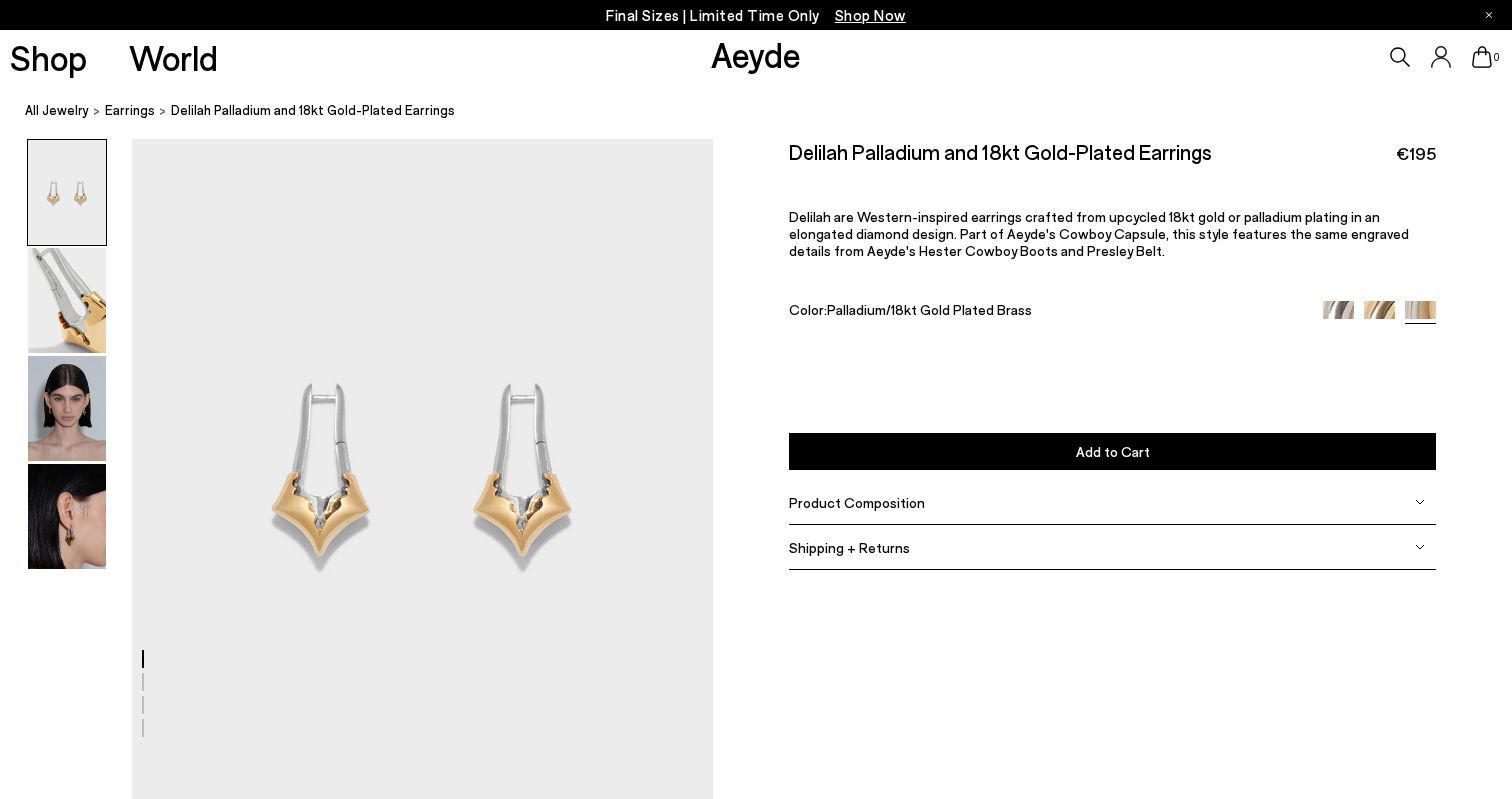 scroll, scrollTop: 0, scrollLeft: 0, axis: both 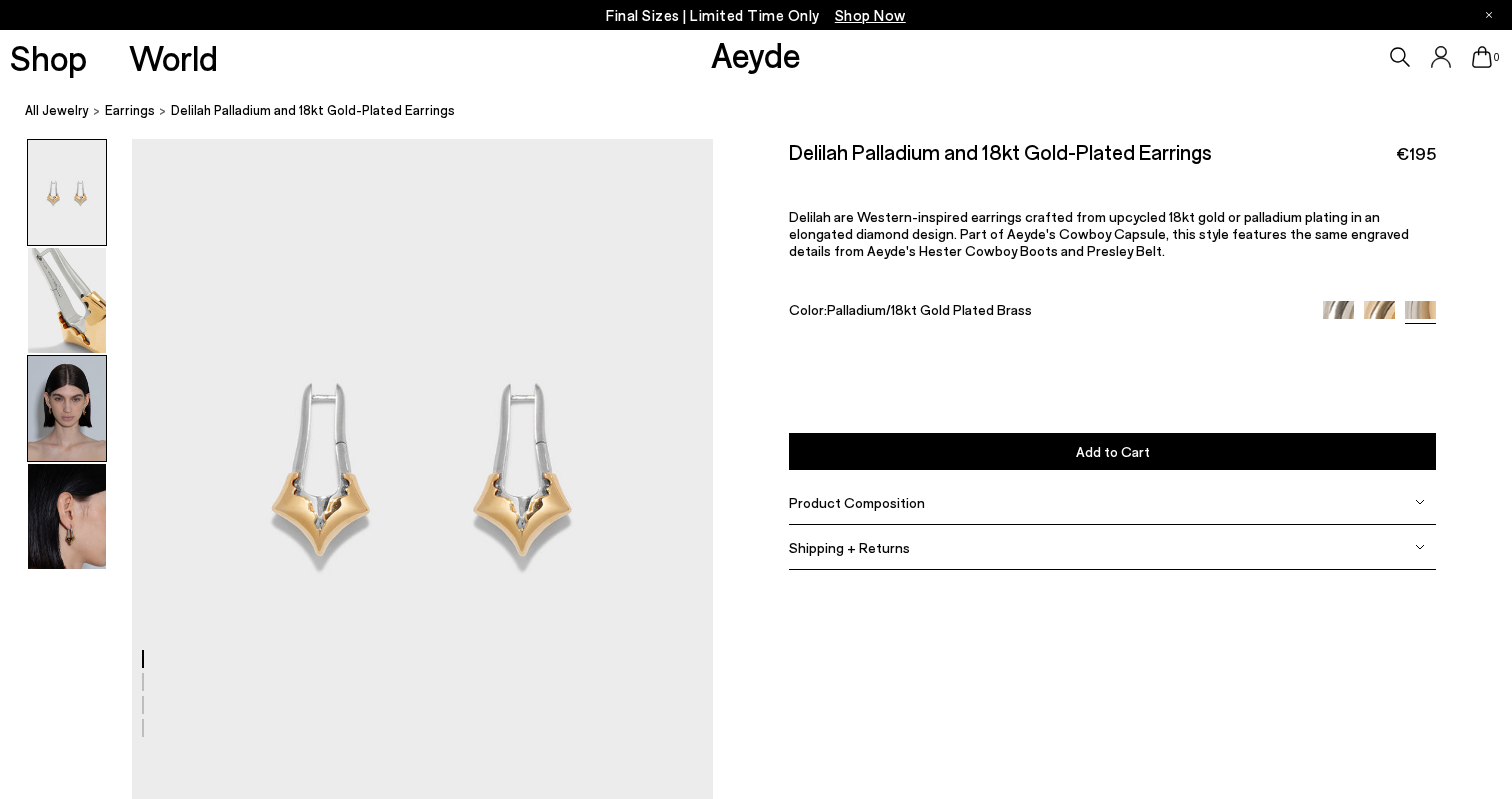 click at bounding box center [67, 408] 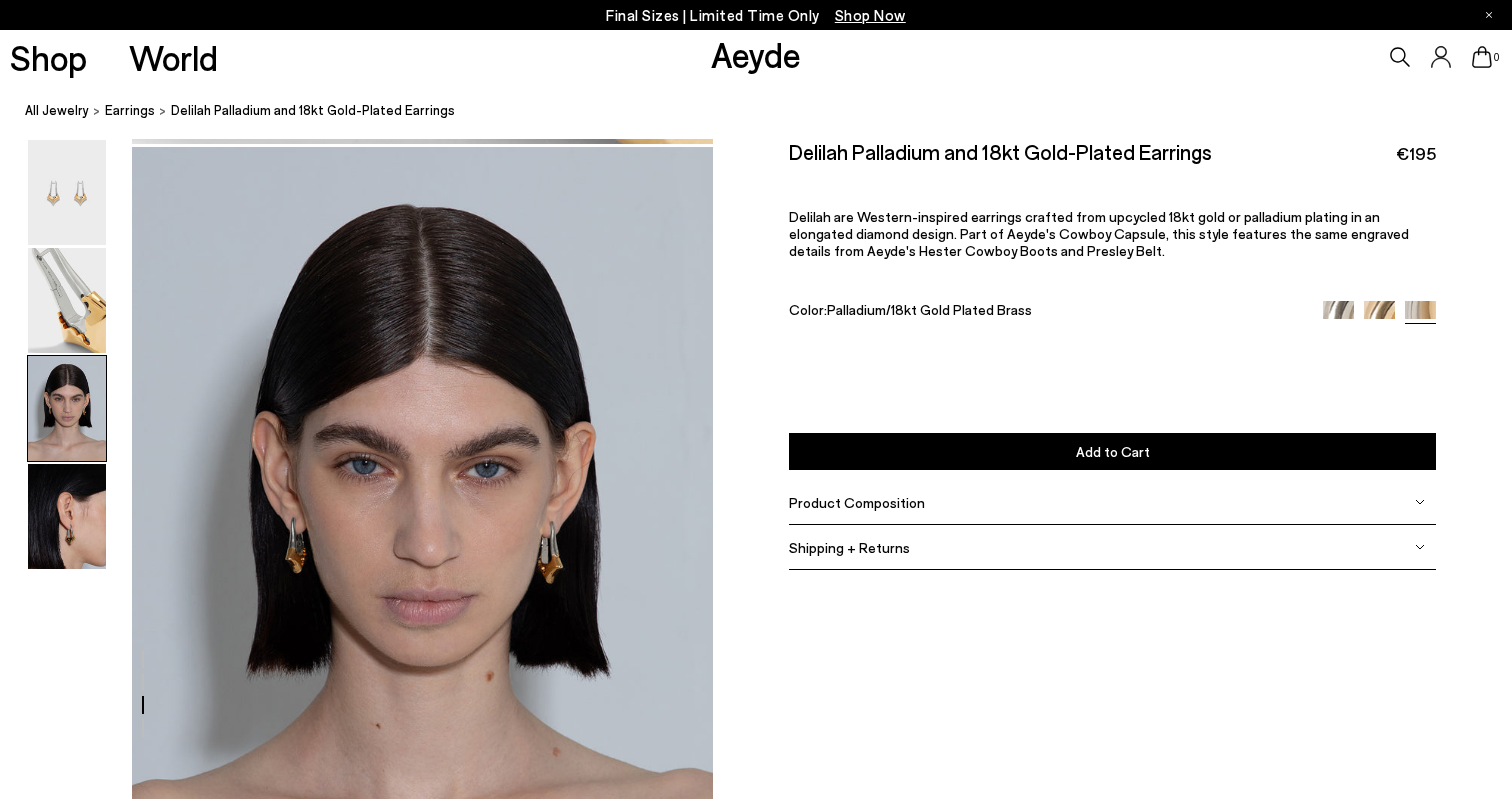scroll, scrollTop: 1443, scrollLeft: 0, axis: vertical 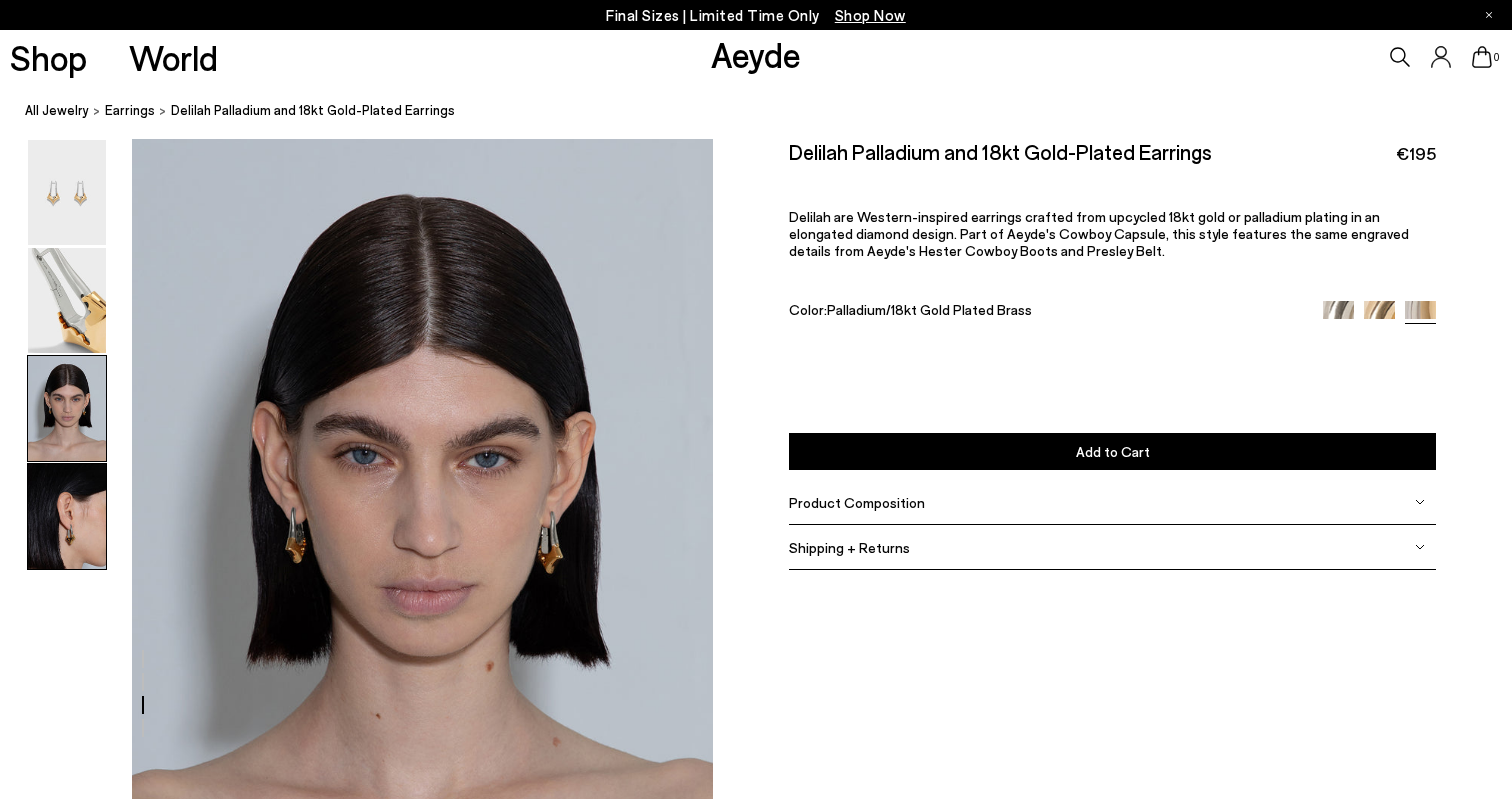 click at bounding box center (67, 516) 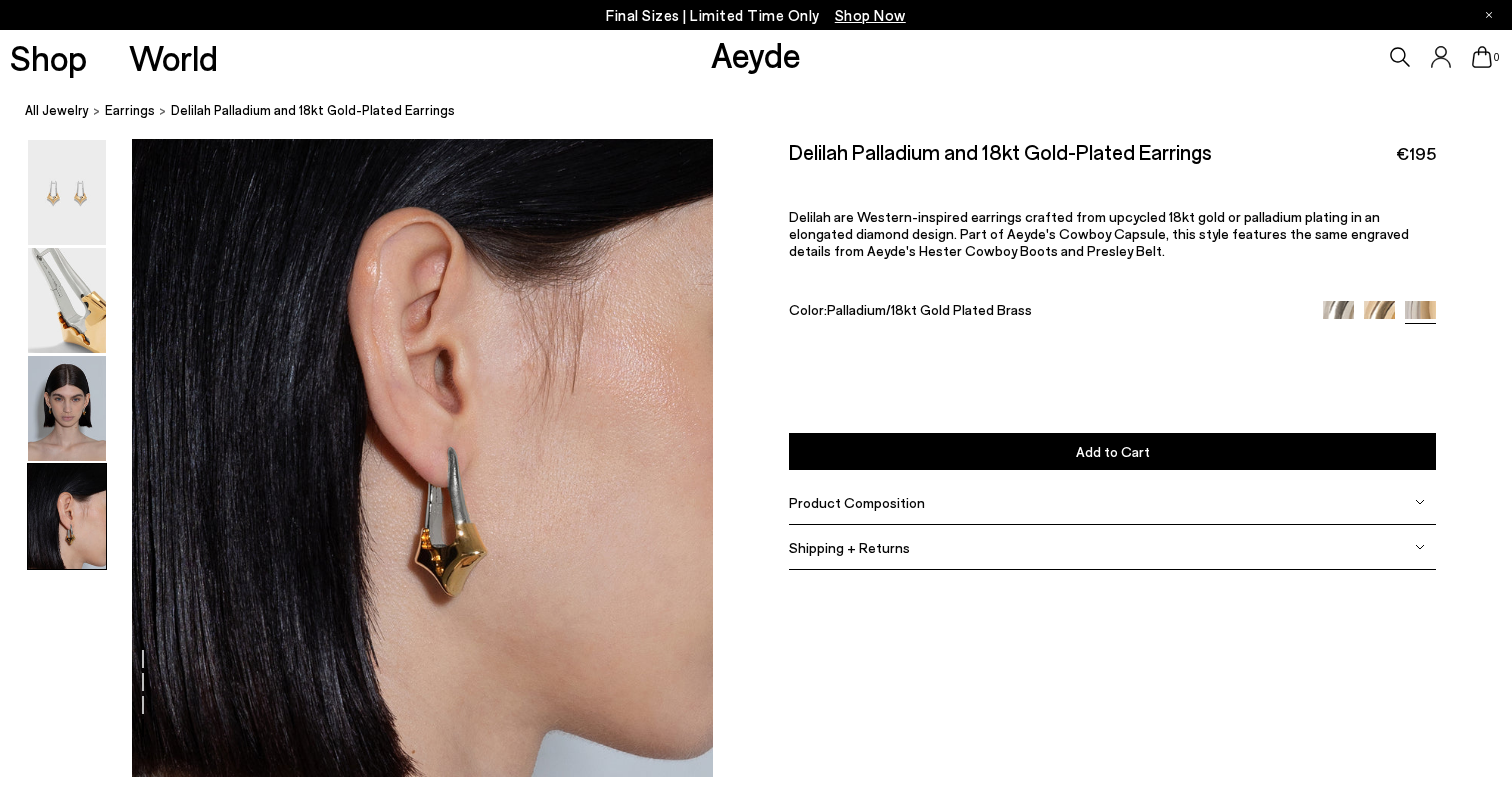 scroll, scrollTop: 2358, scrollLeft: 0, axis: vertical 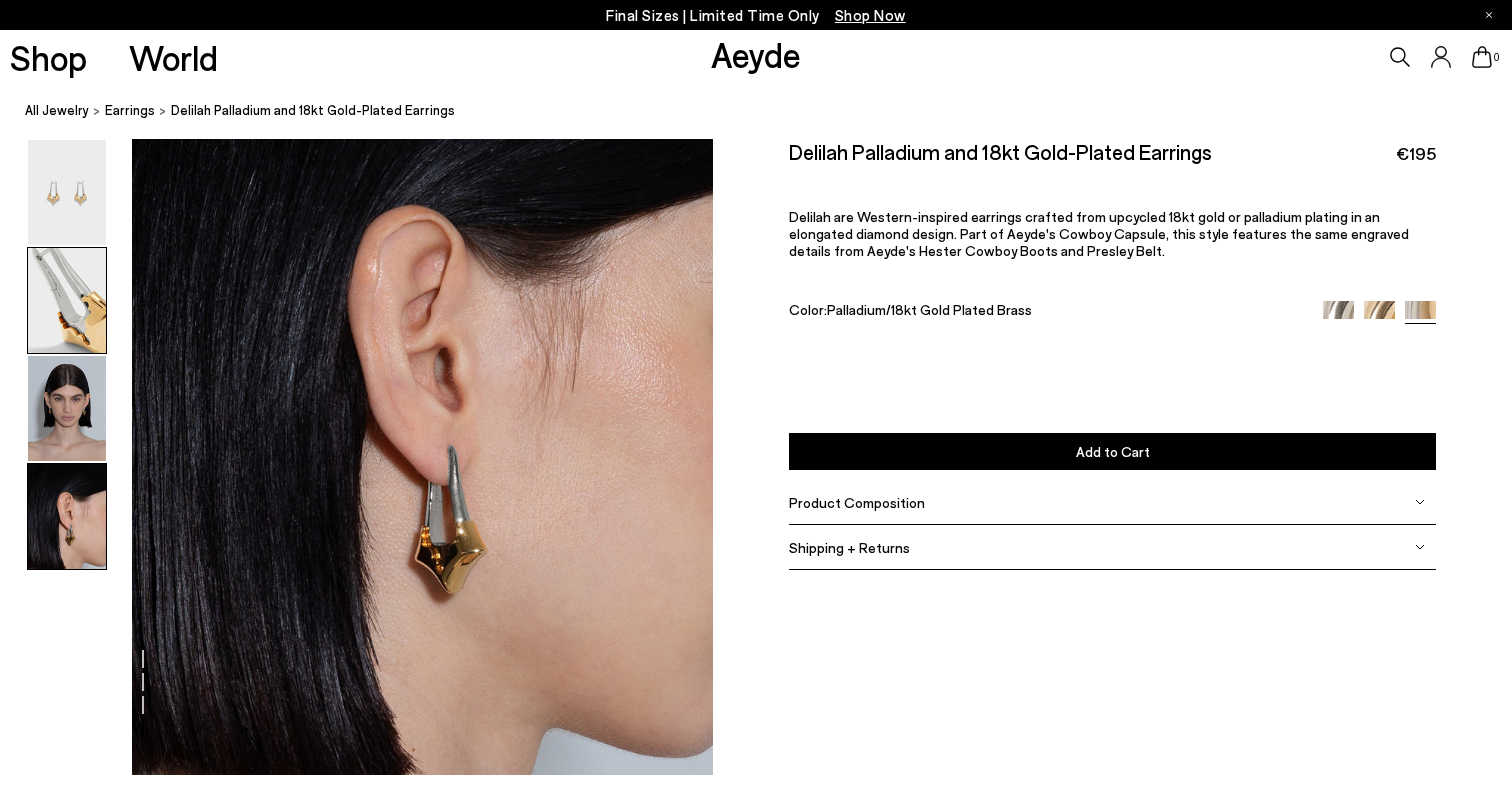 click at bounding box center [67, 300] 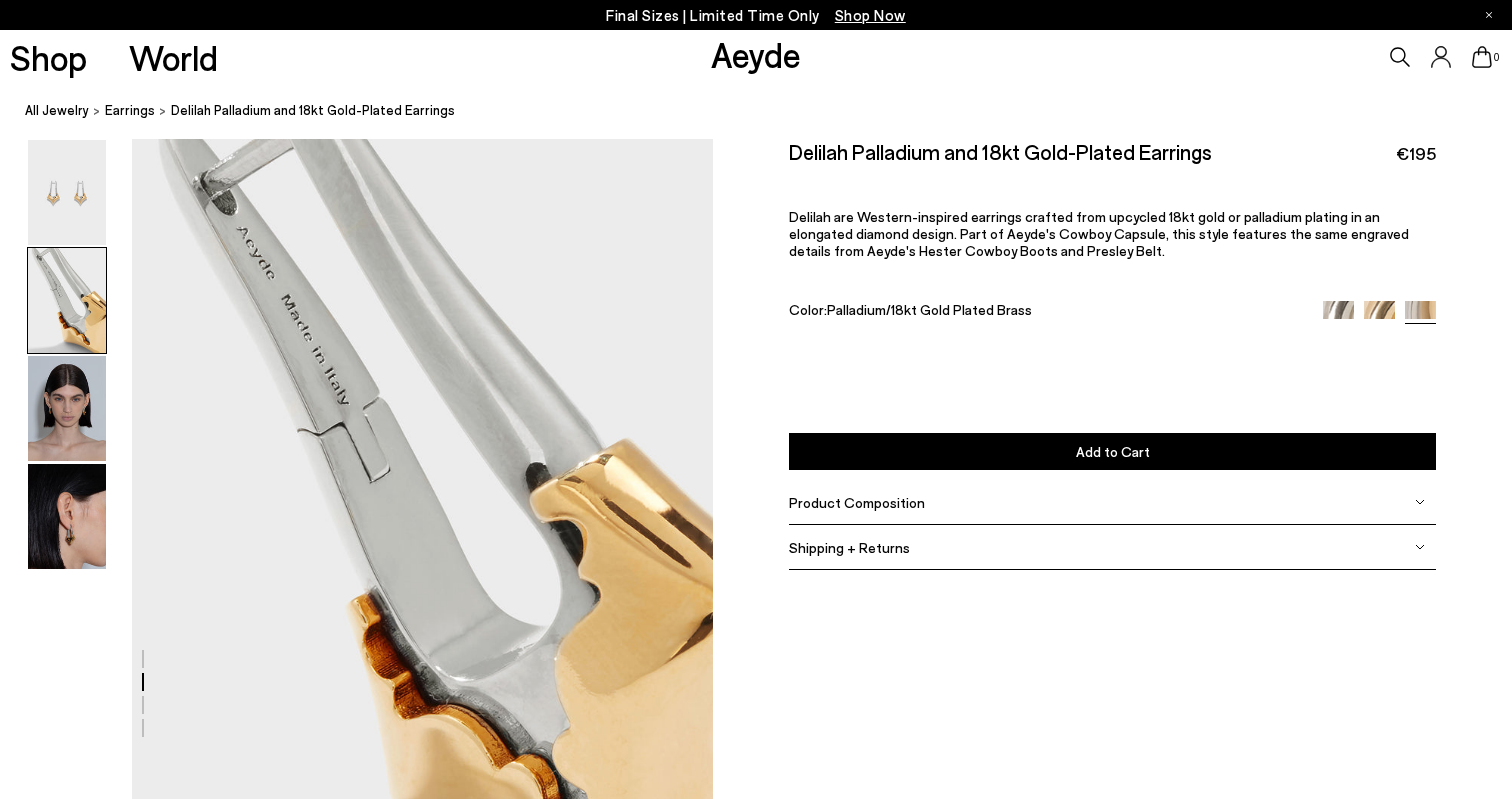 scroll, scrollTop: 665, scrollLeft: 0, axis: vertical 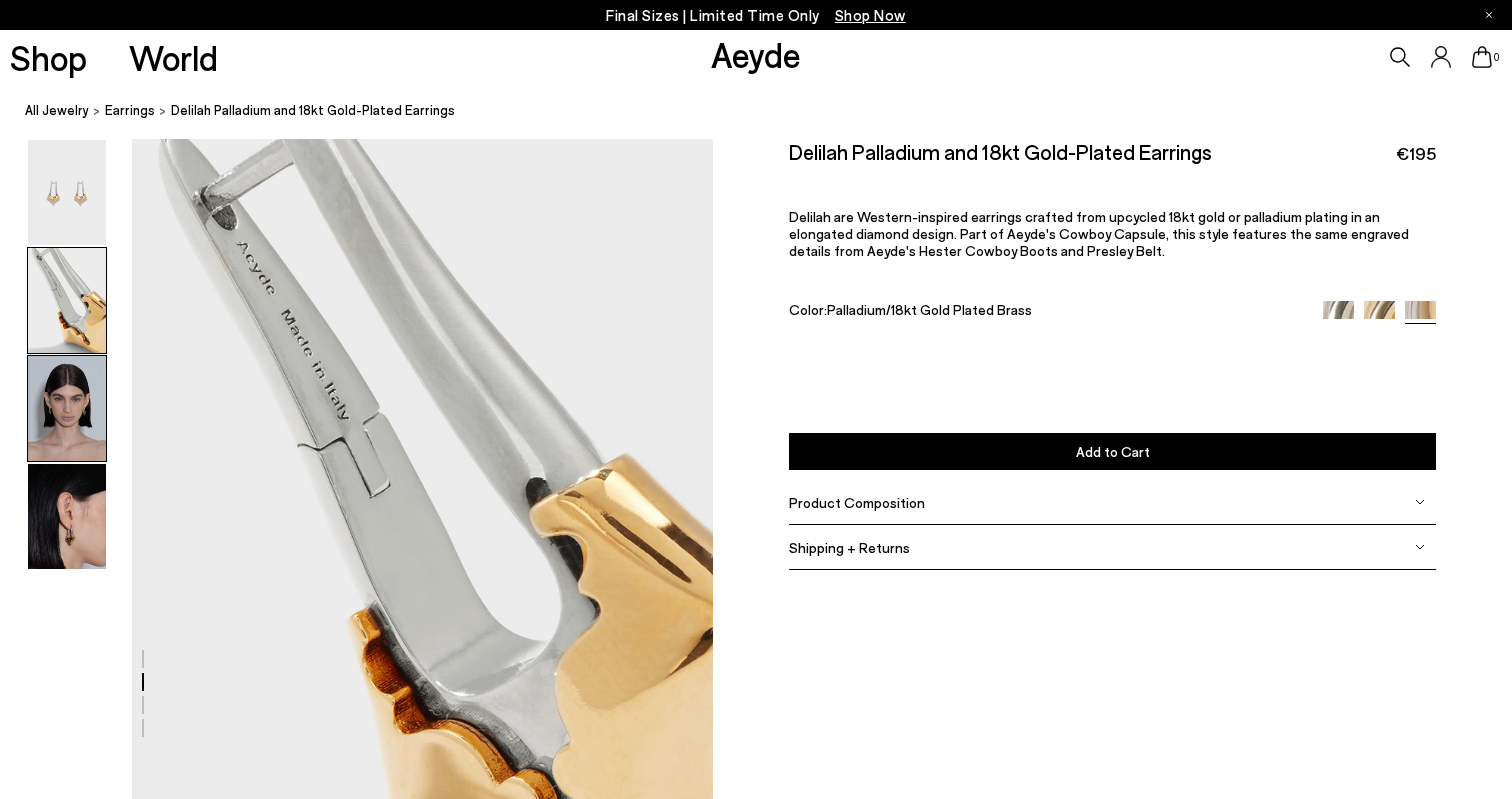 click at bounding box center [67, 408] 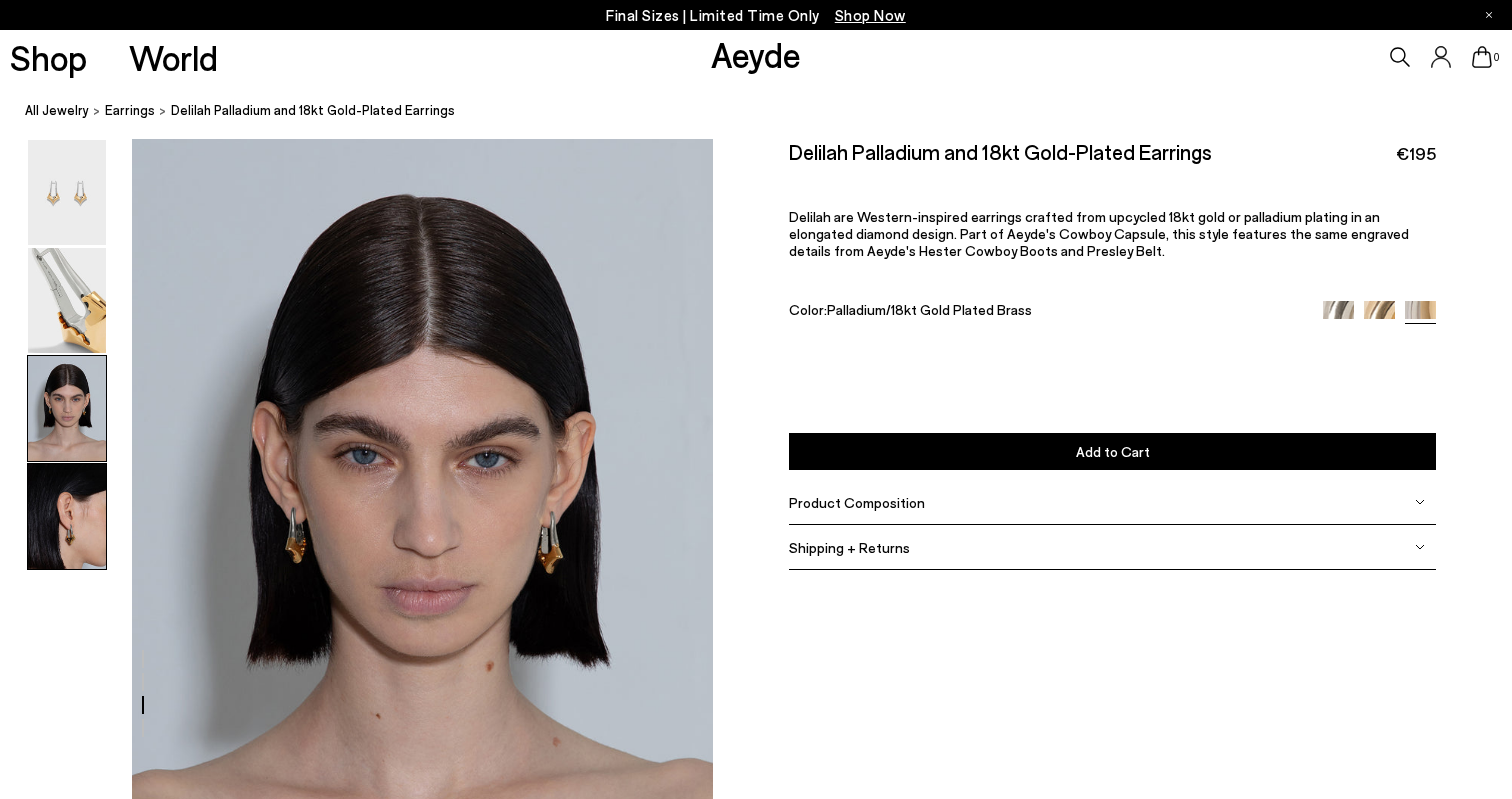 click at bounding box center [67, 516] 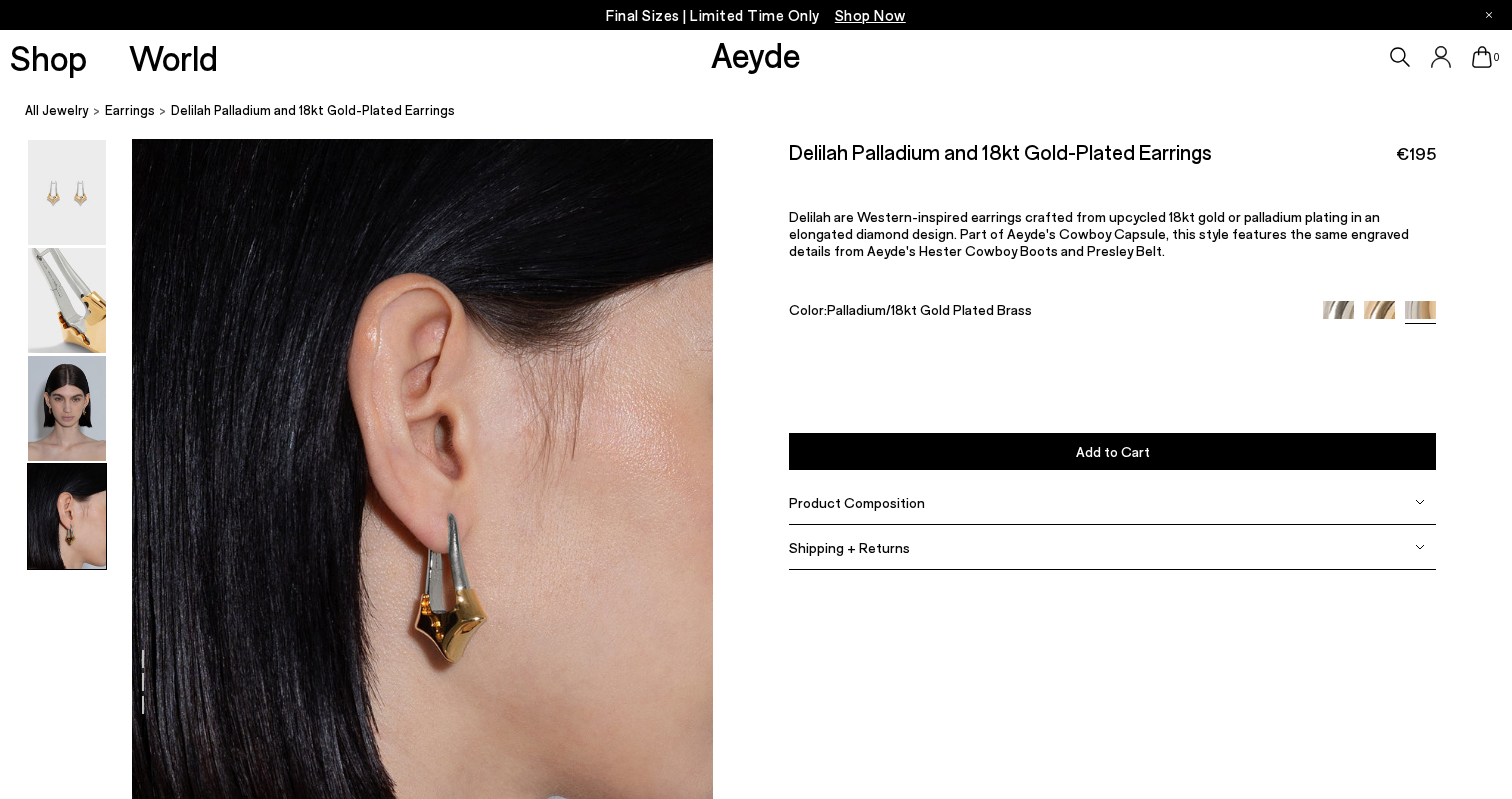 scroll, scrollTop: 2358, scrollLeft: 0, axis: vertical 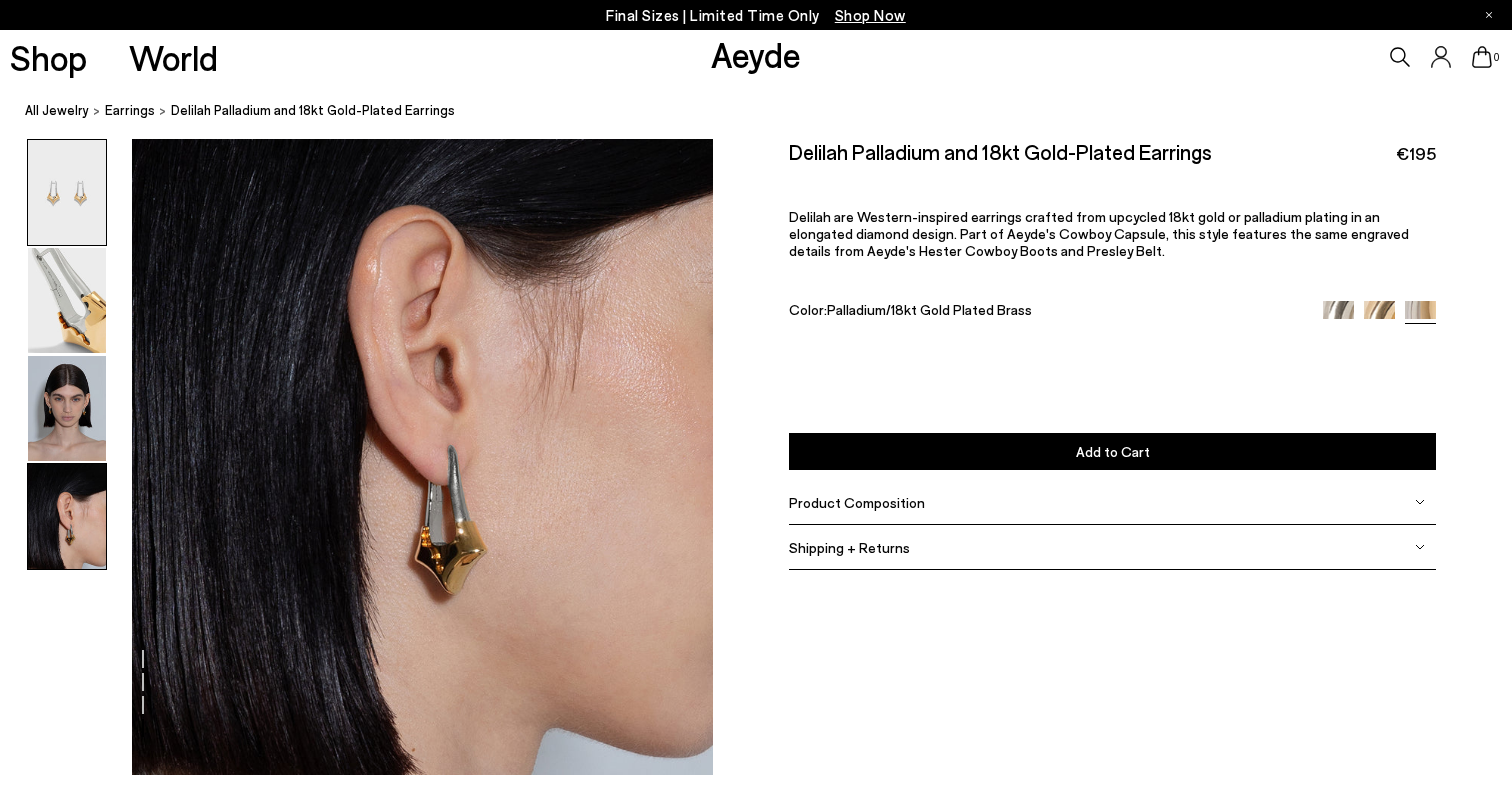 click at bounding box center (67, 192) 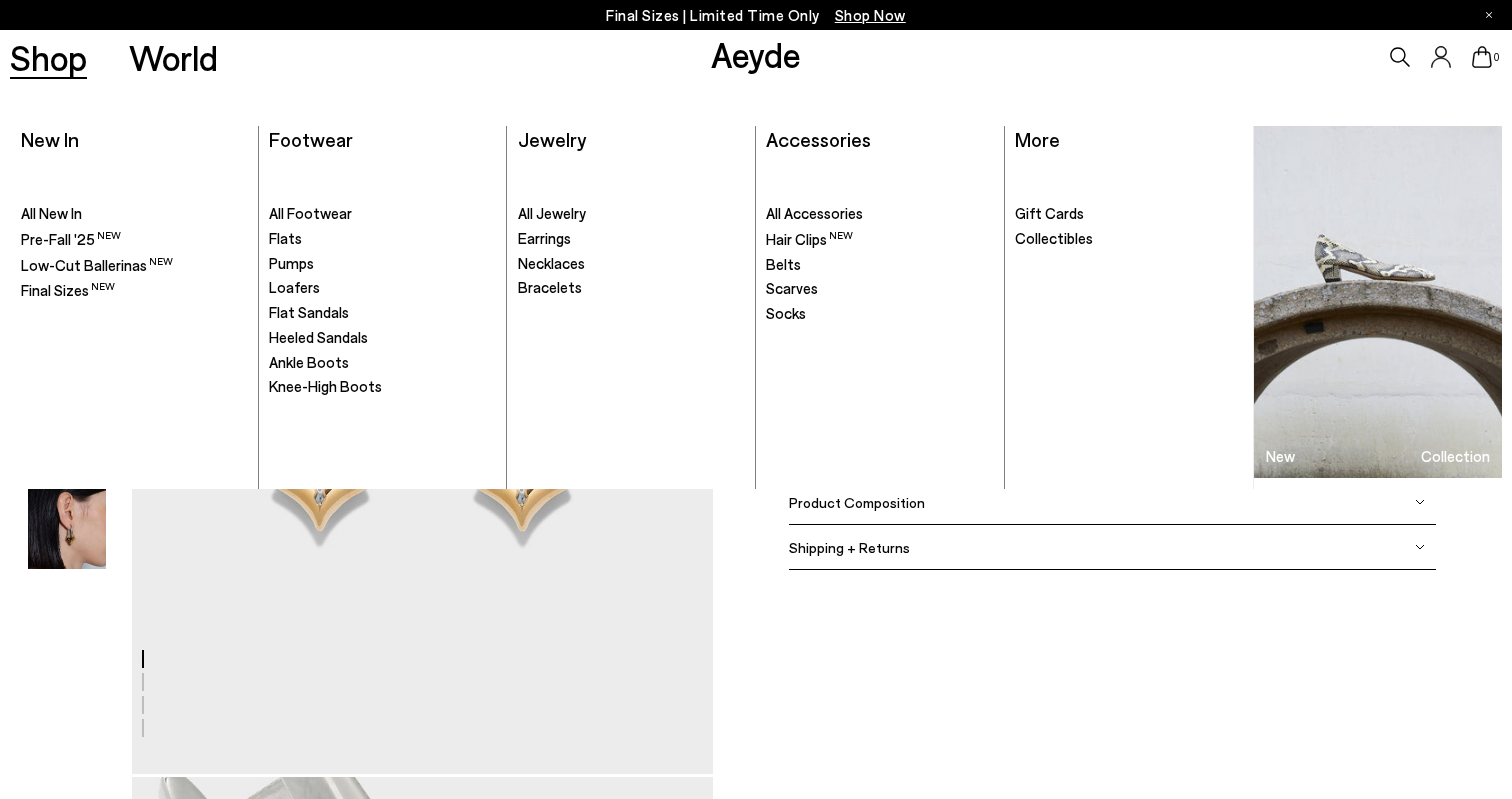 scroll, scrollTop: 0, scrollLeft: 0, axis: both 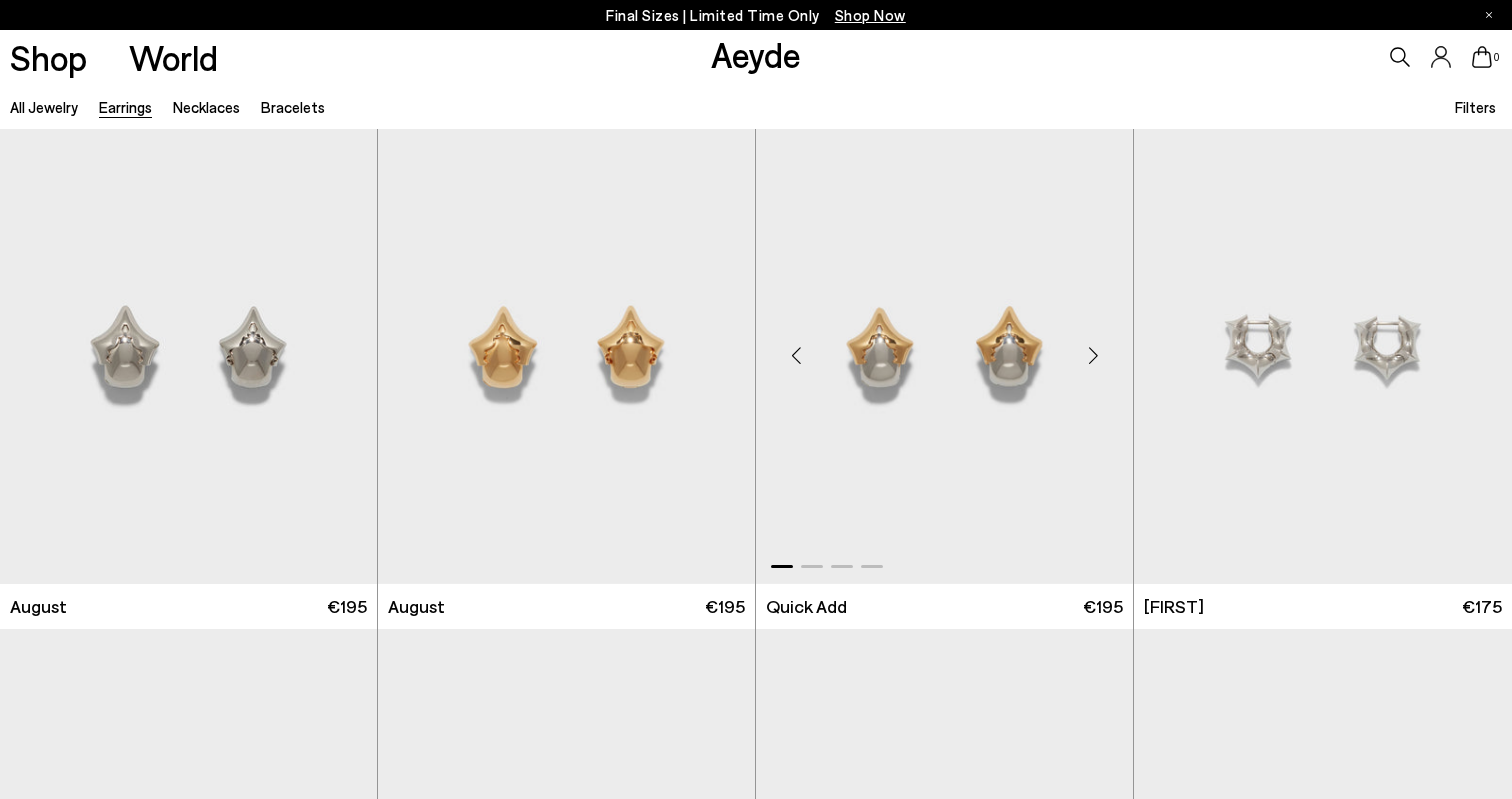 click at bounding box center (944, 347) 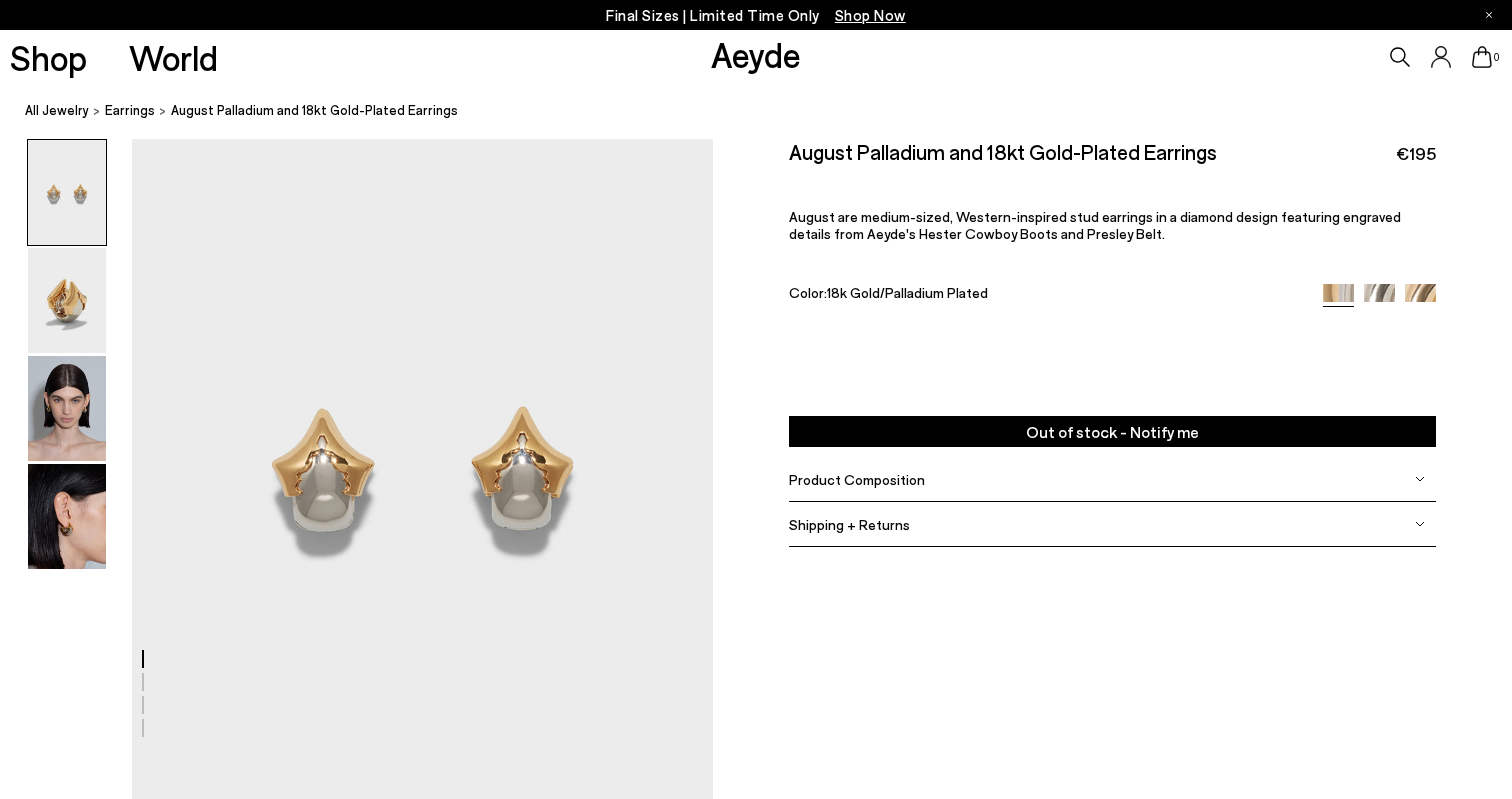 scroll, scrollTop: 0, scrollLeft: 0, axis: both 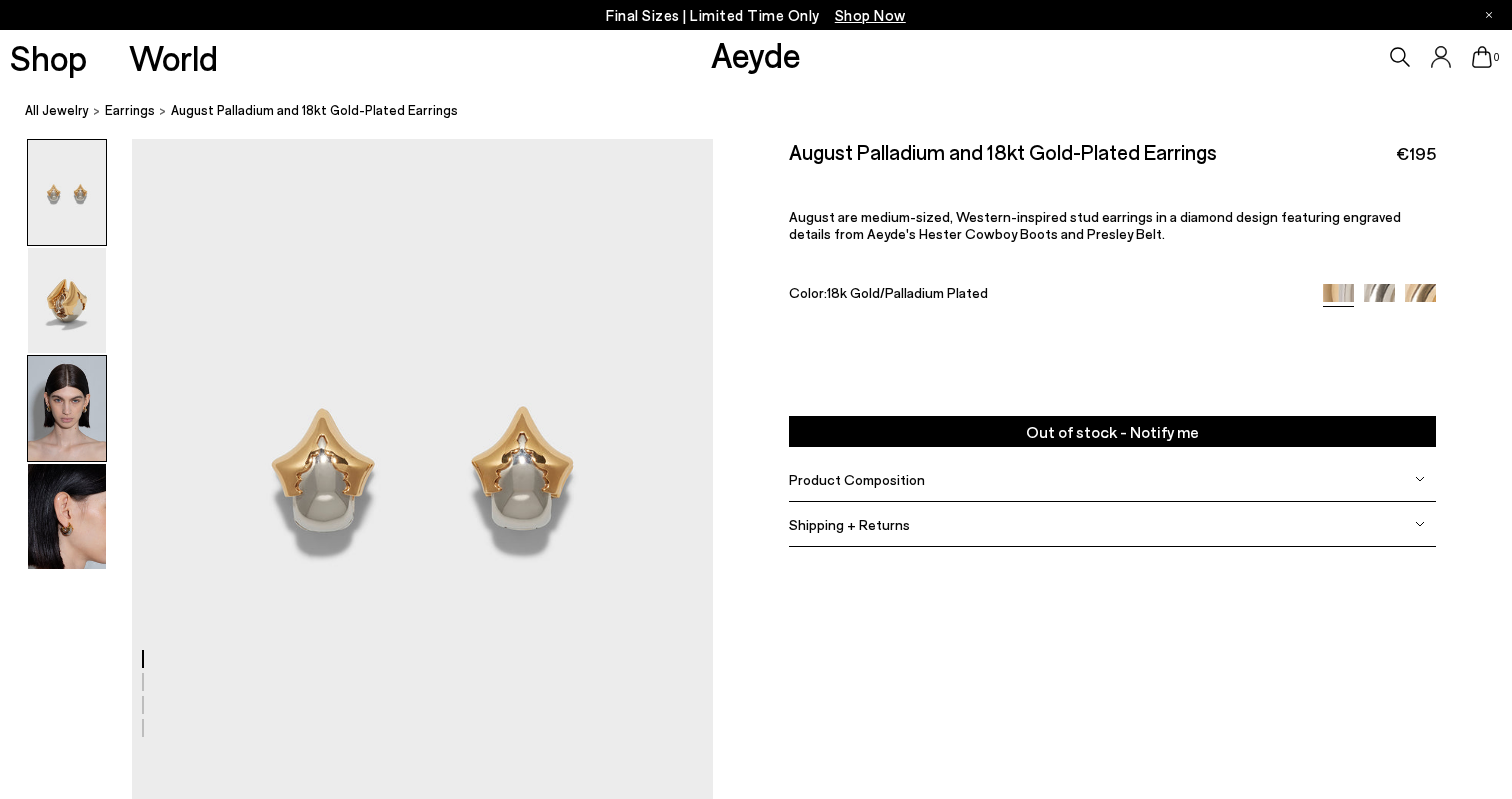 click at bounding box center [67, 408] 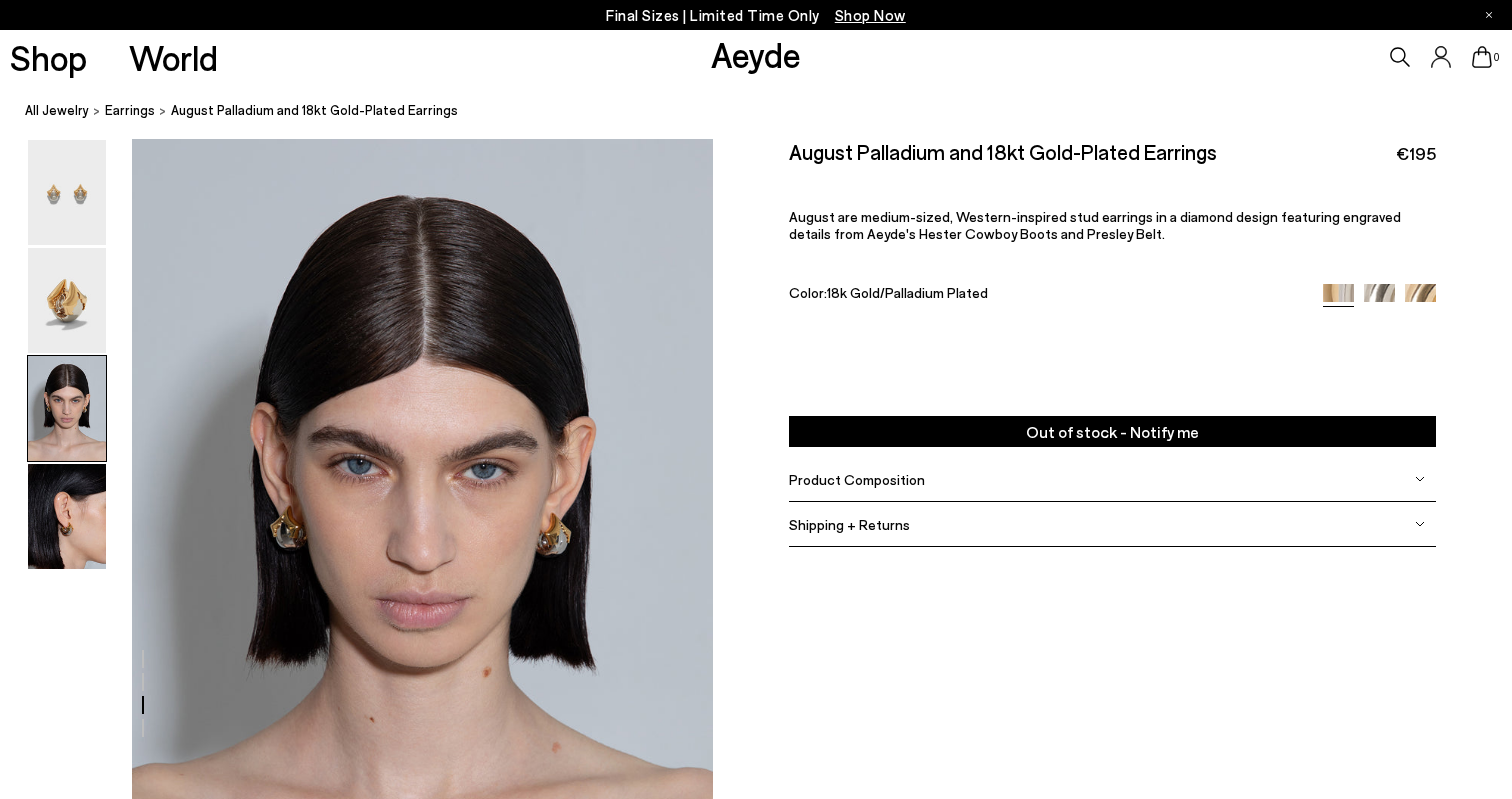 scroll, scrollTop: 1443, scrollLeft: 0, axis: vertical 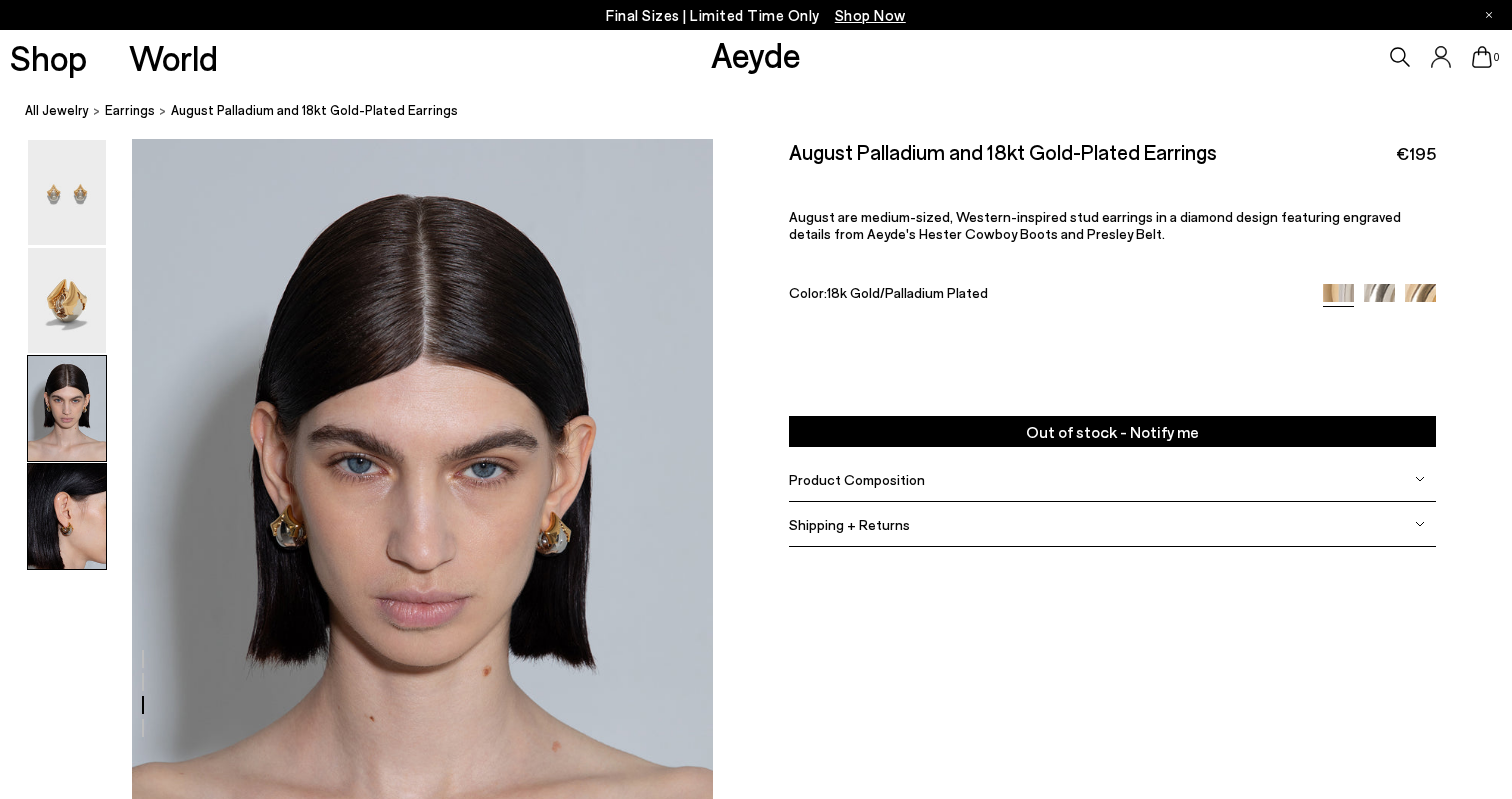 click at bounding box center [67, 516] 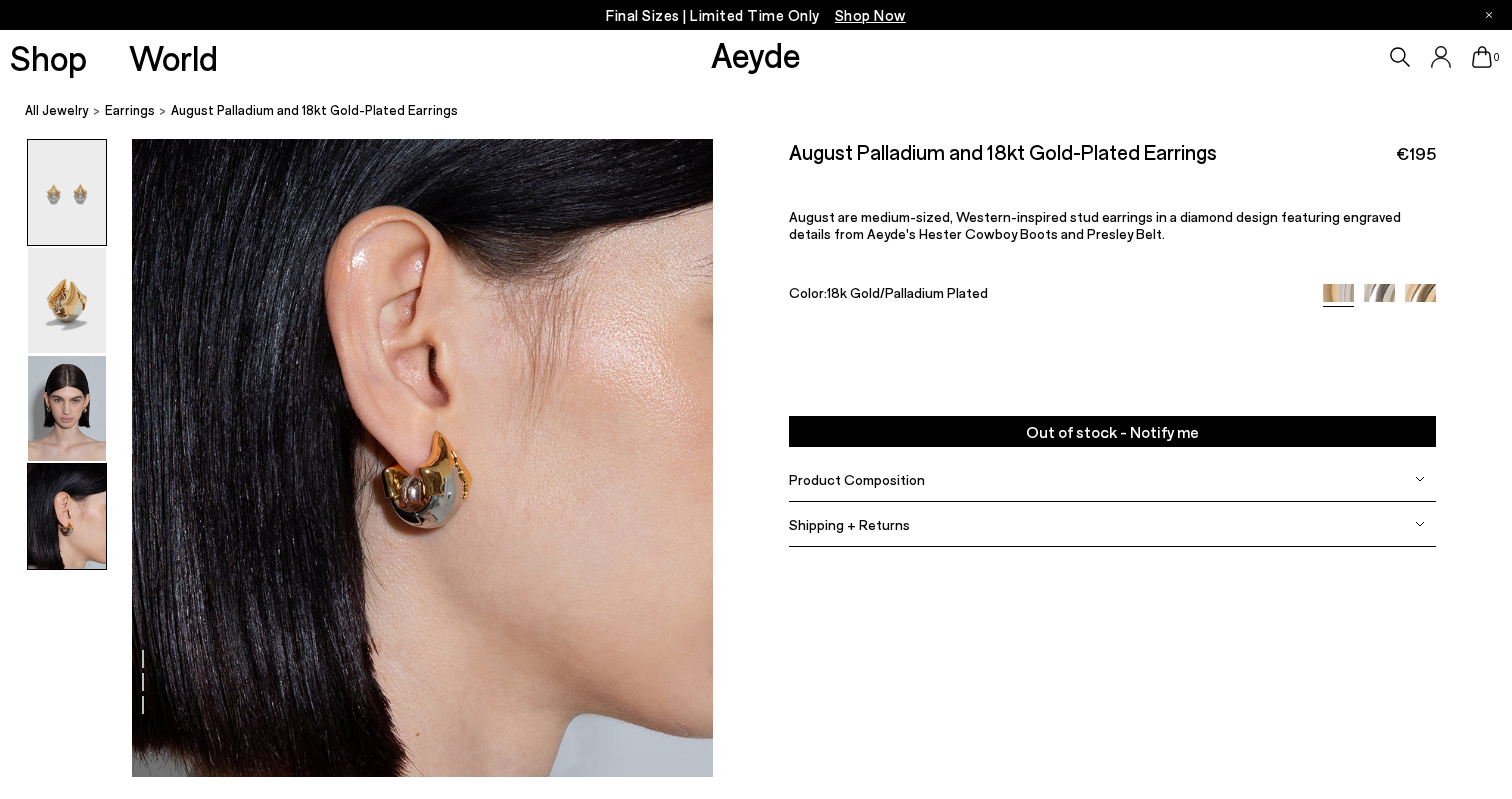 scroll, scrollTop: 2358, scrollLeft: 0, axis: vertical 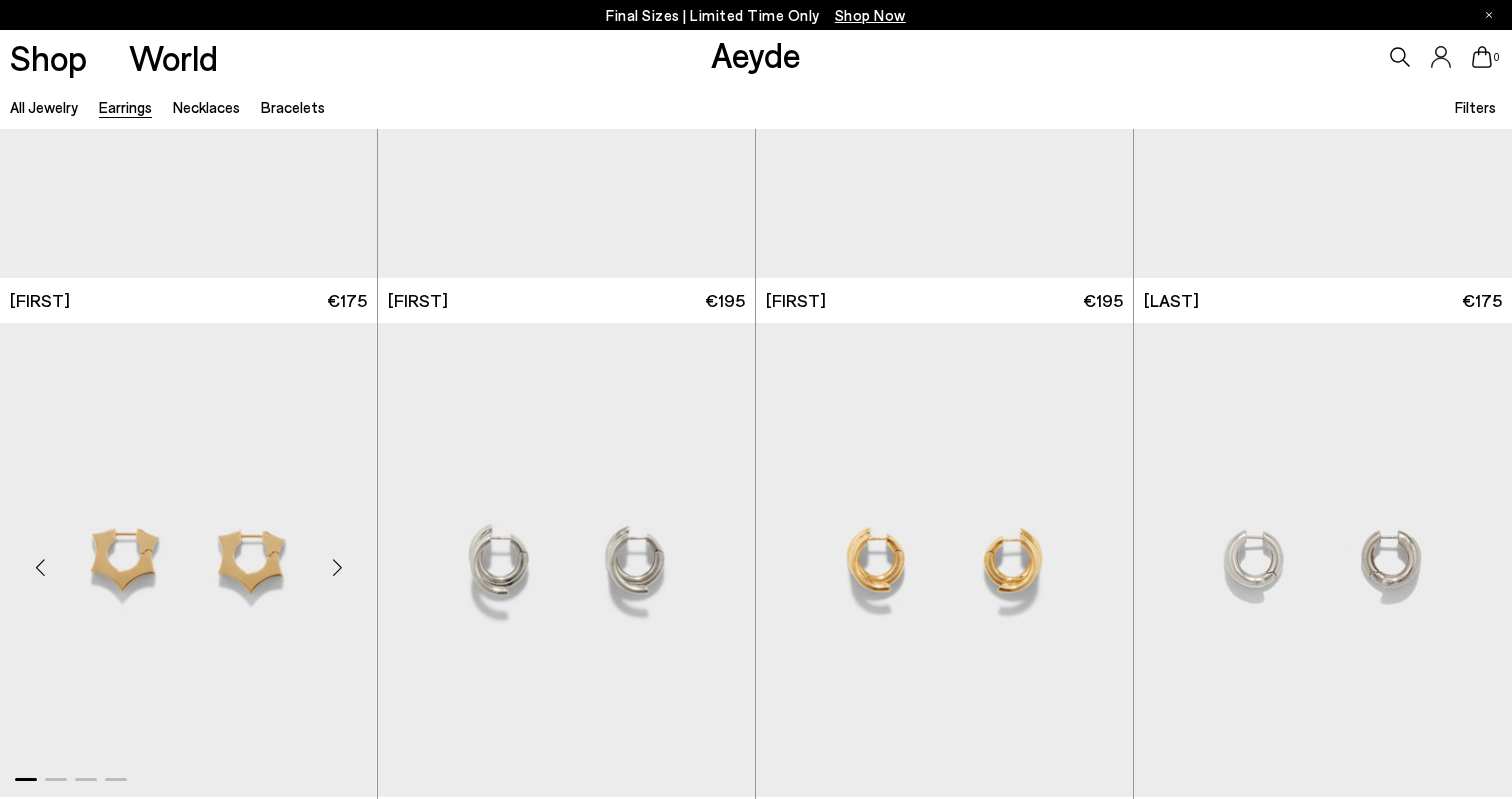 click at bounding box center (188, 560) 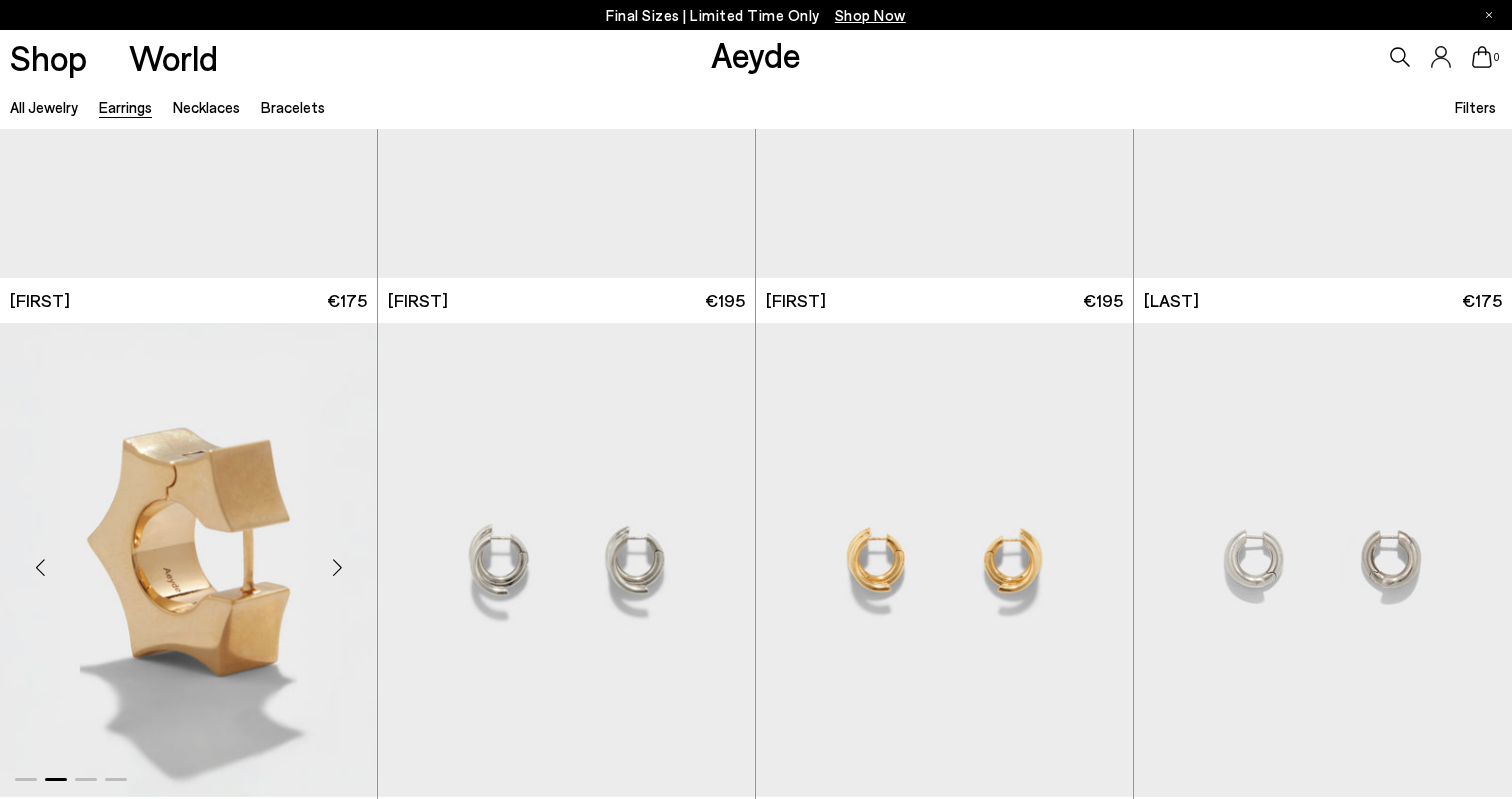 click at bounding box center (188, 560) 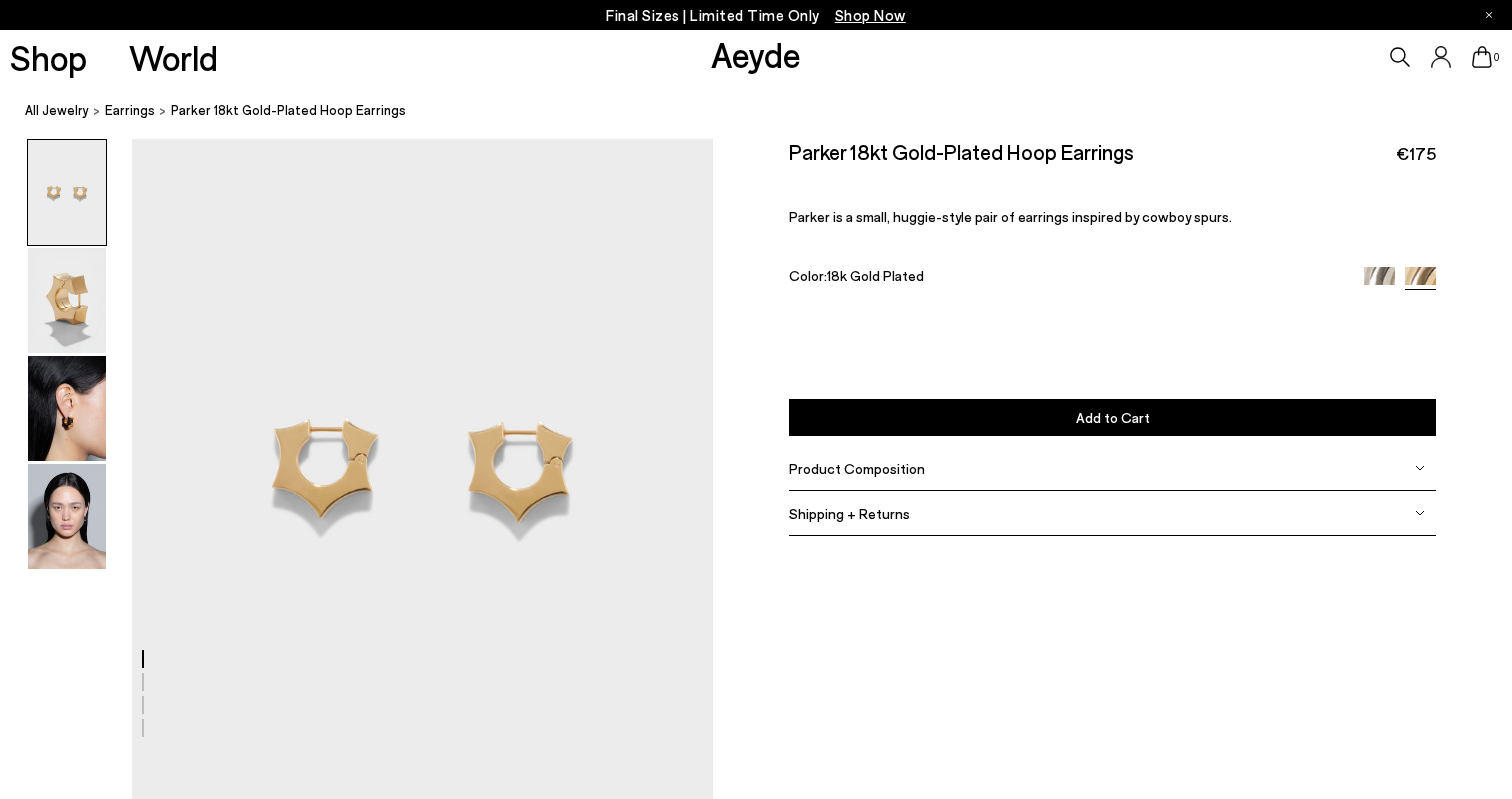 scroll, scrollTop: 0, scrollLeft: 0, axis: both 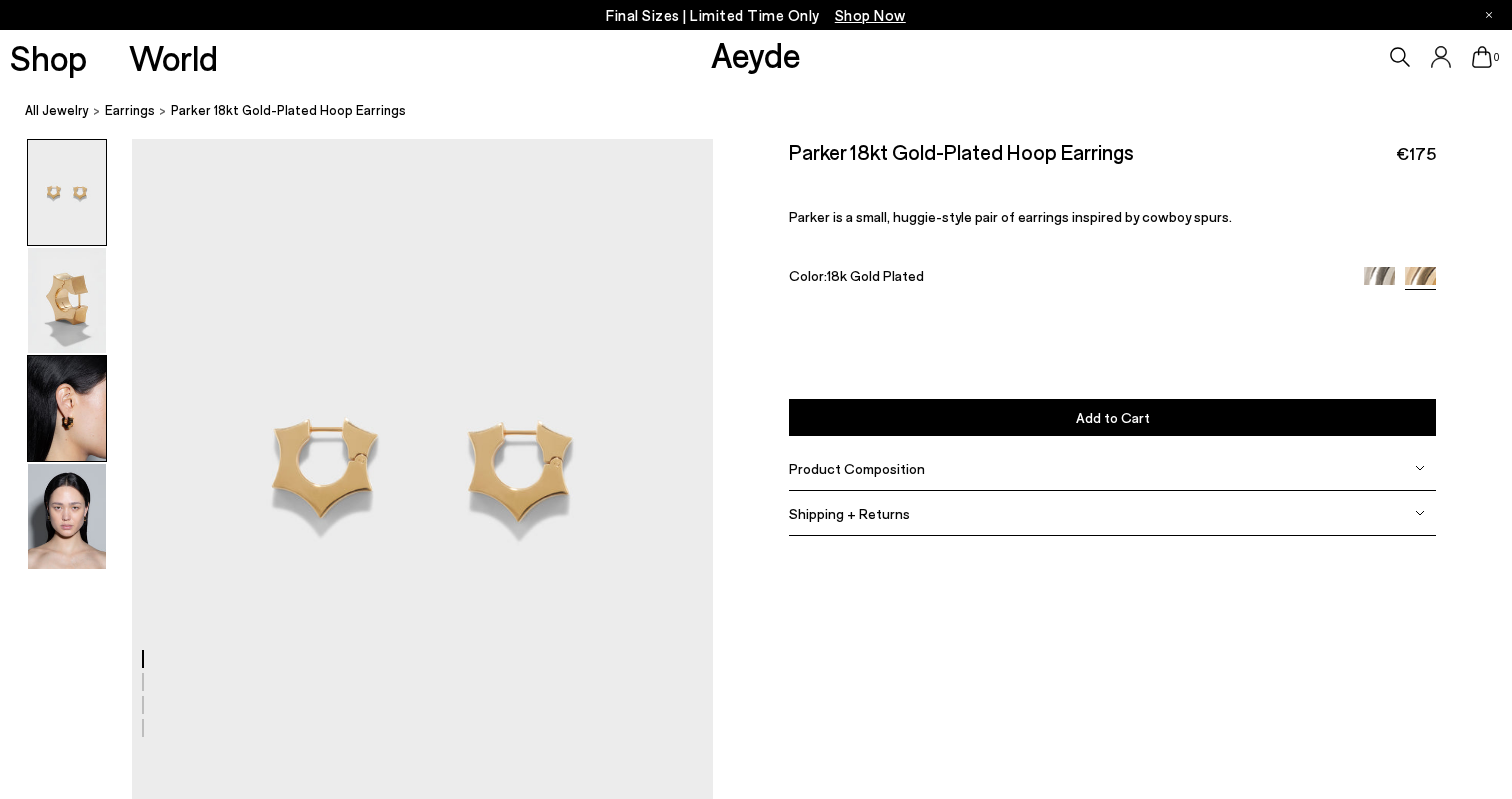 click at bounding box center [67, 408] 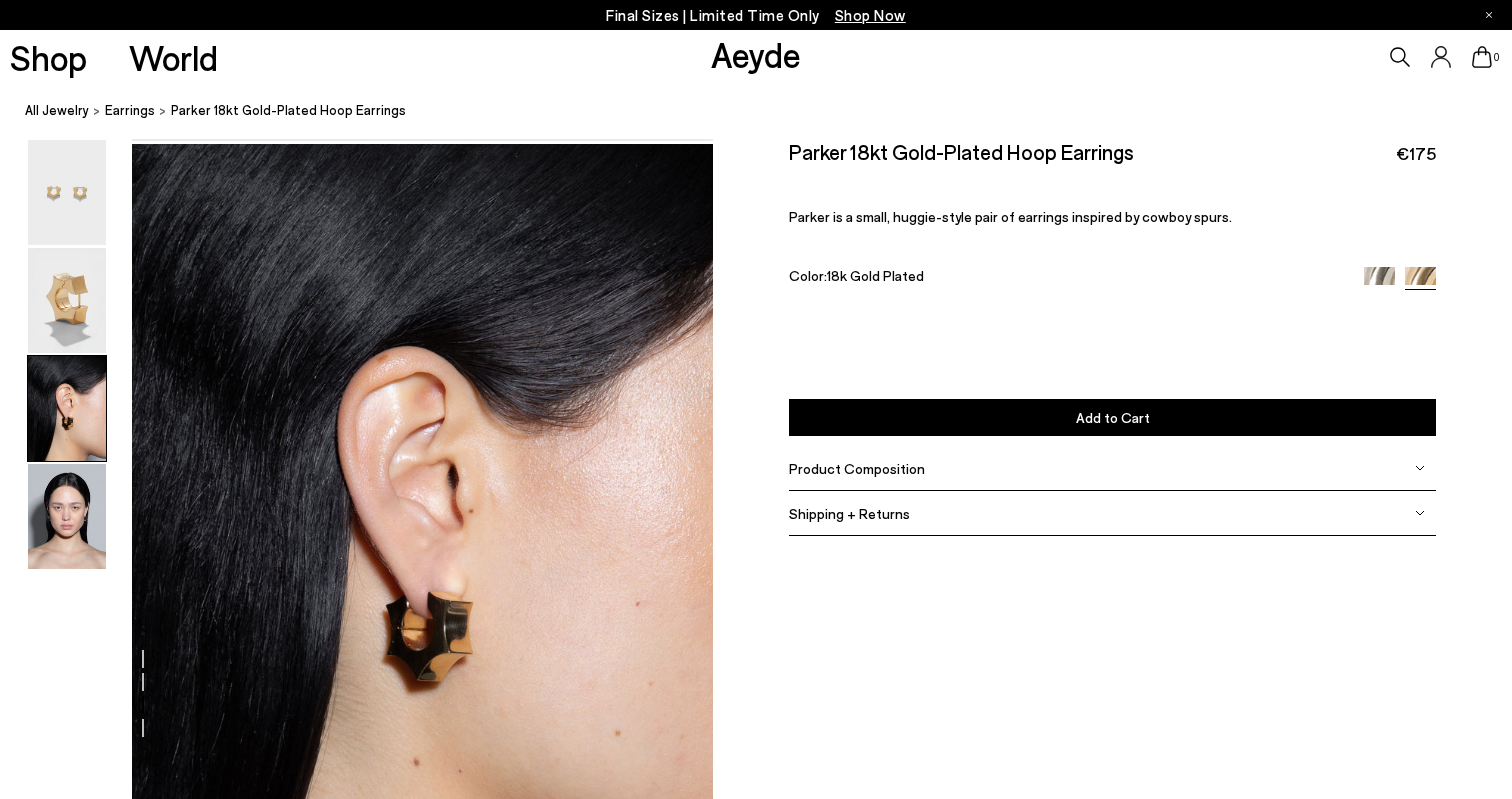 scroll, scrollTop: 1443, scrollLeft: 0, axis: vertical 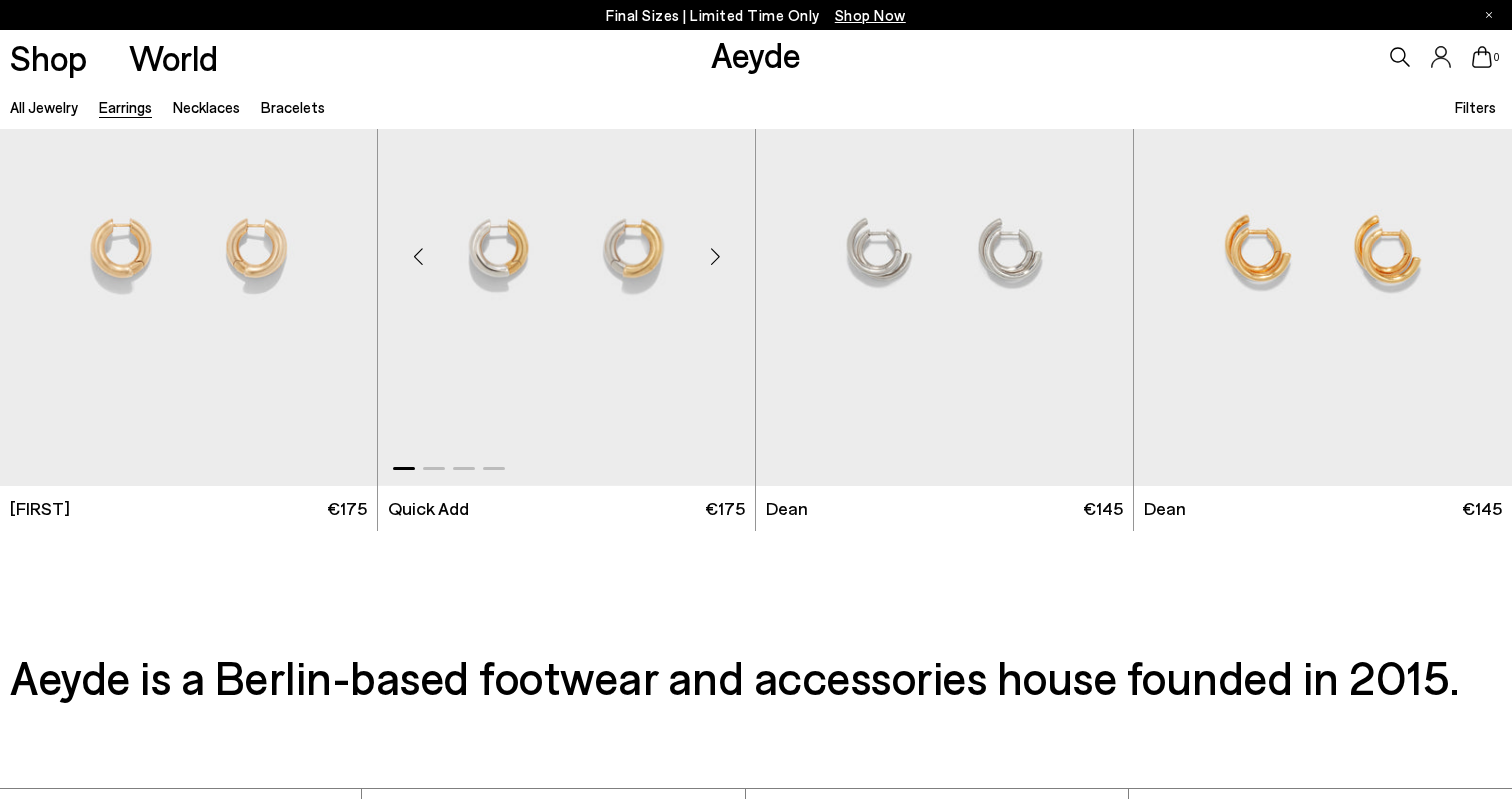 click at bounding box center [566, 249] 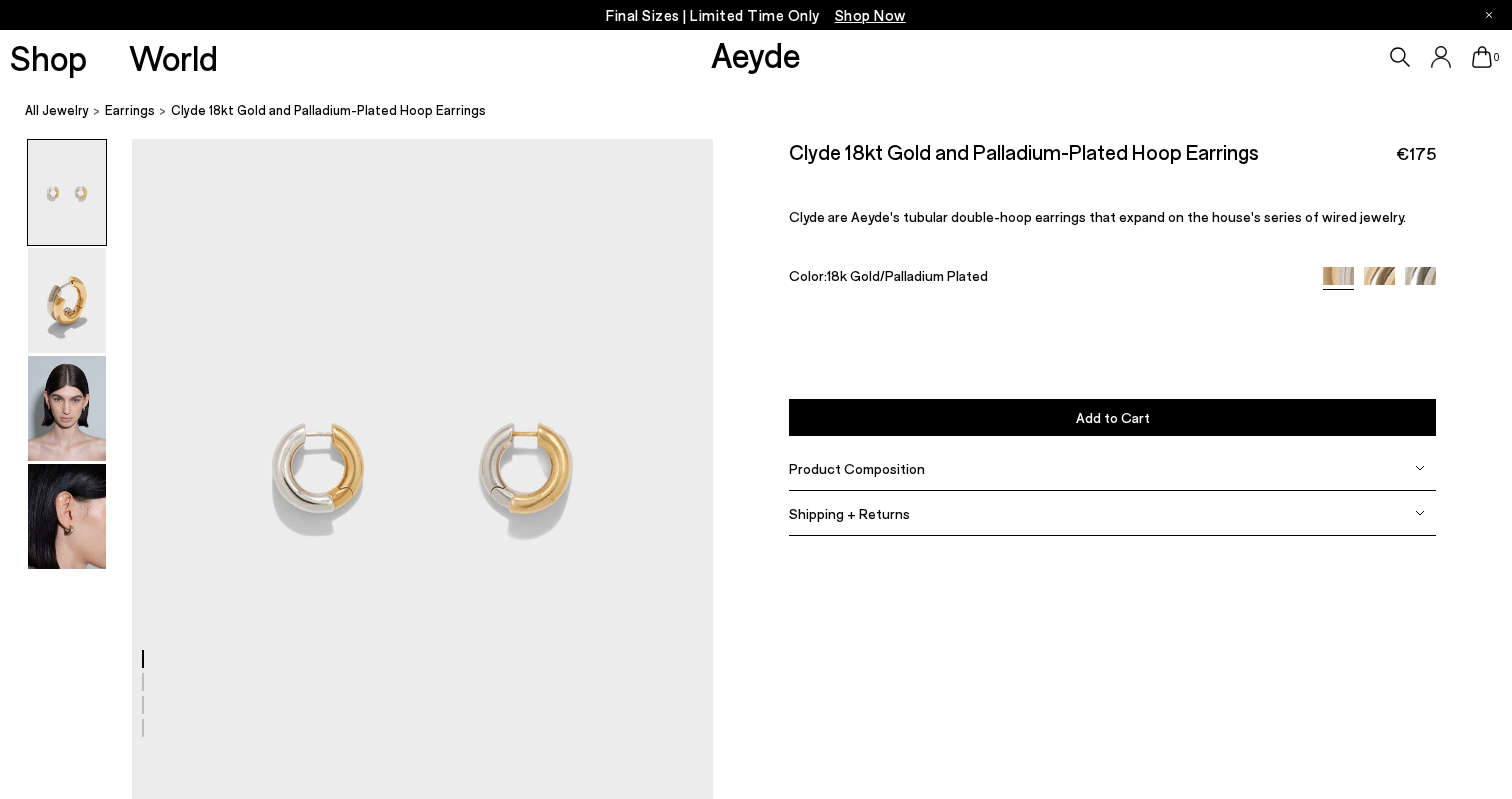 scroll, scrollTop: 0, scrollLeft: 0, axis: both 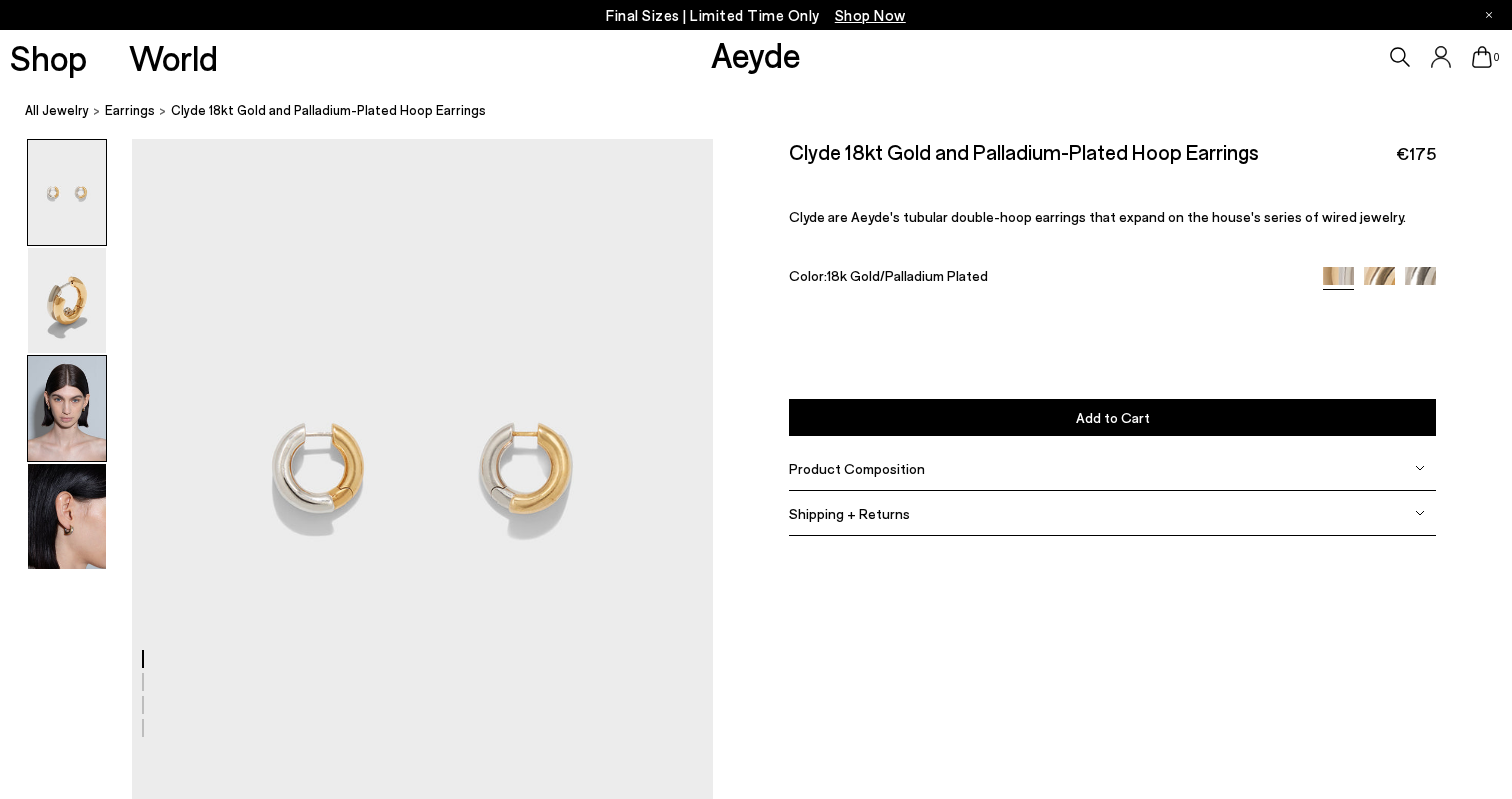 click at bounding box center (67, 408) 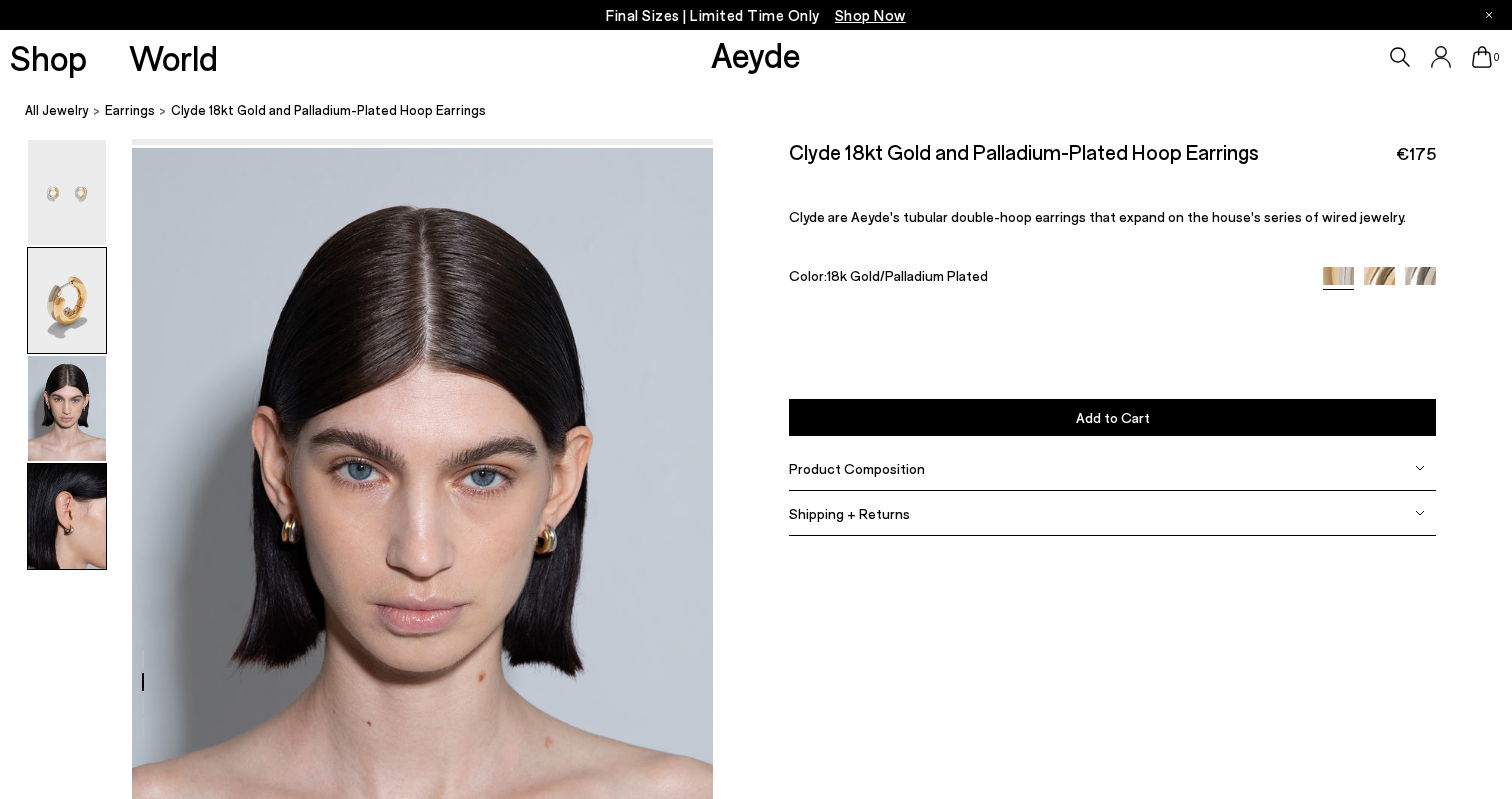scroll, scrollTop: 1443, scrollLeft: 0, axis: vertical 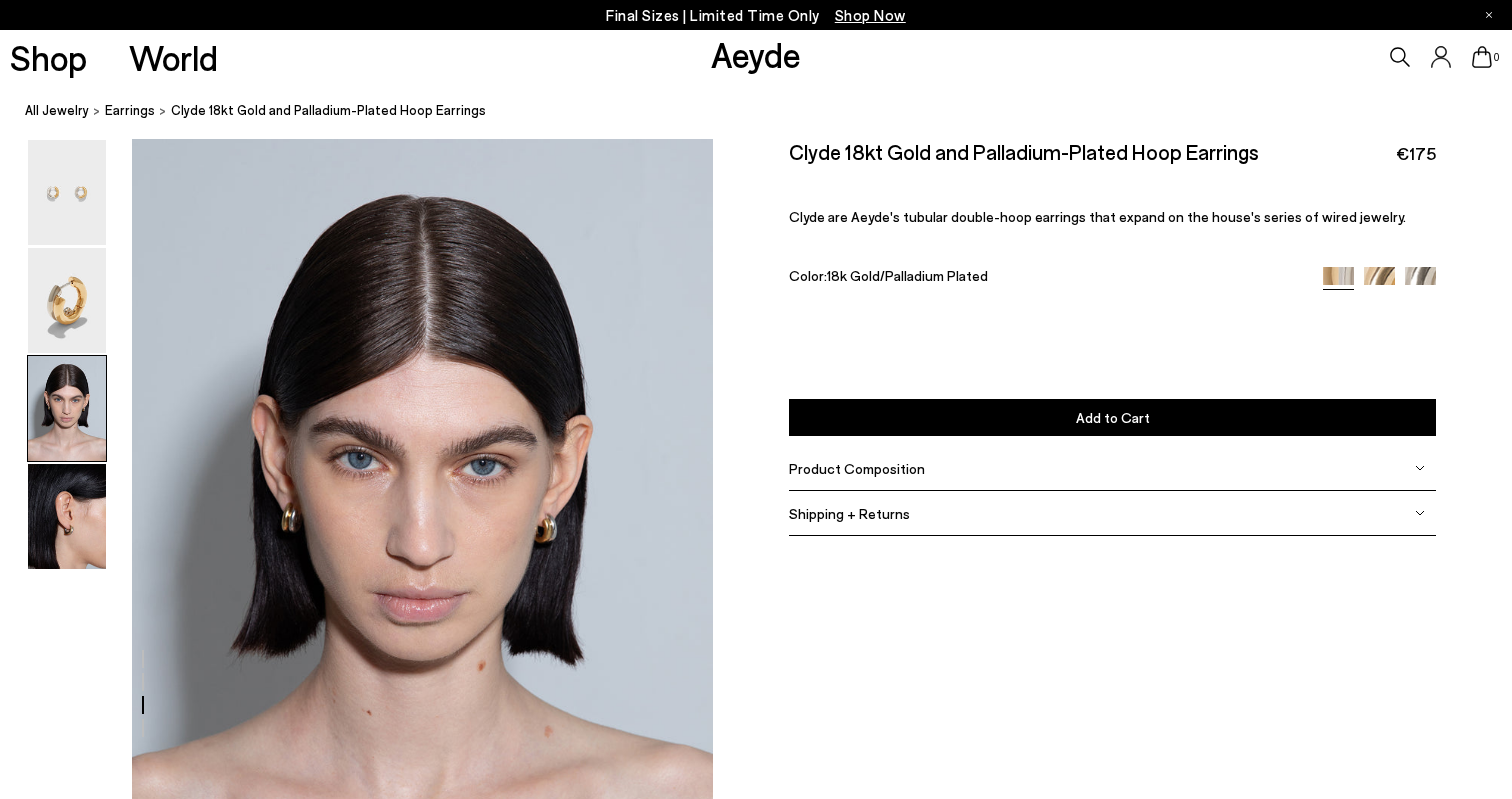 click at bounding box center (356, 193) 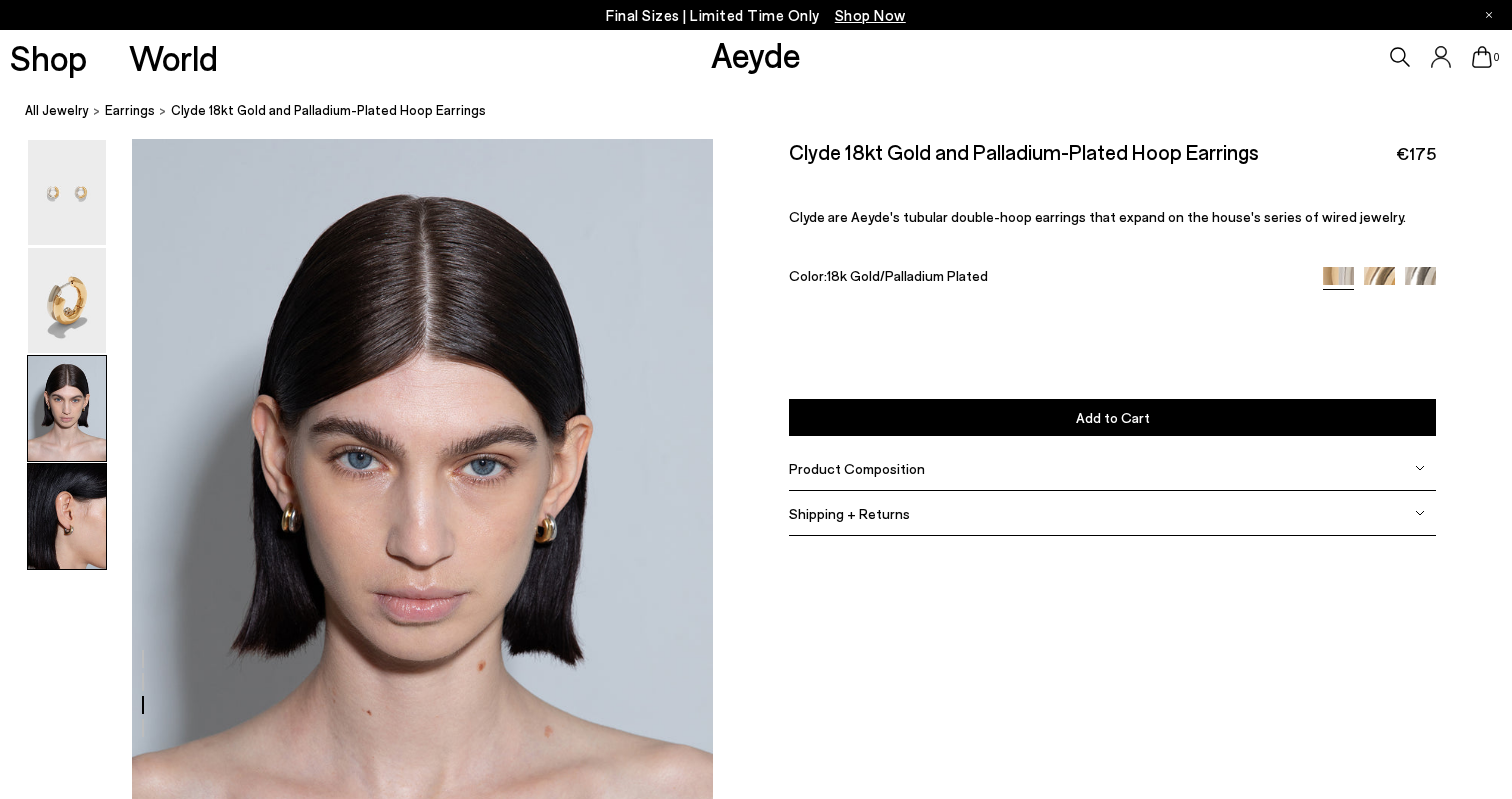 click at bounding box center (67, 516) 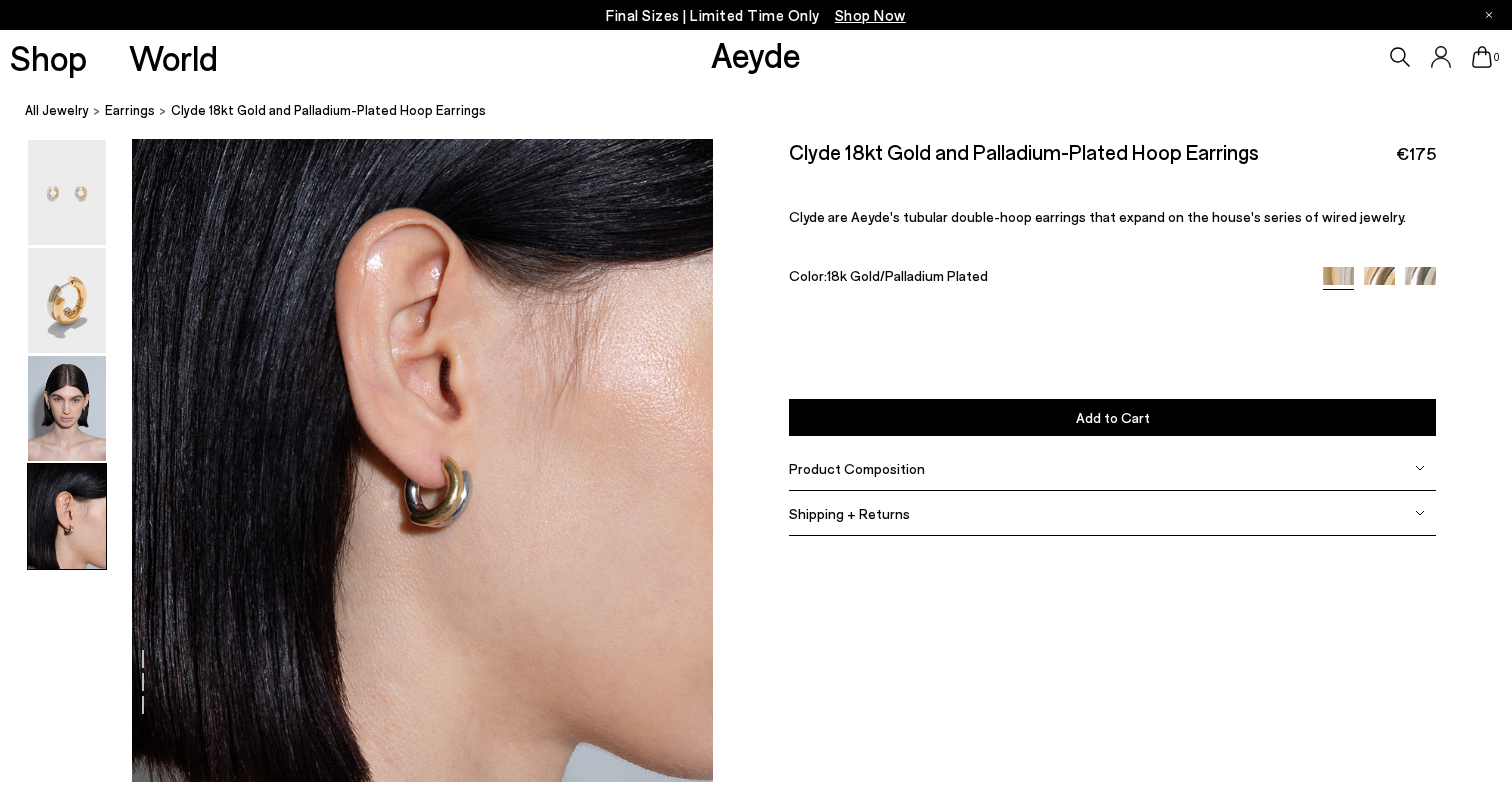 scroll, scrollTop: 2358, scrollLeft: 0, axis: vertical 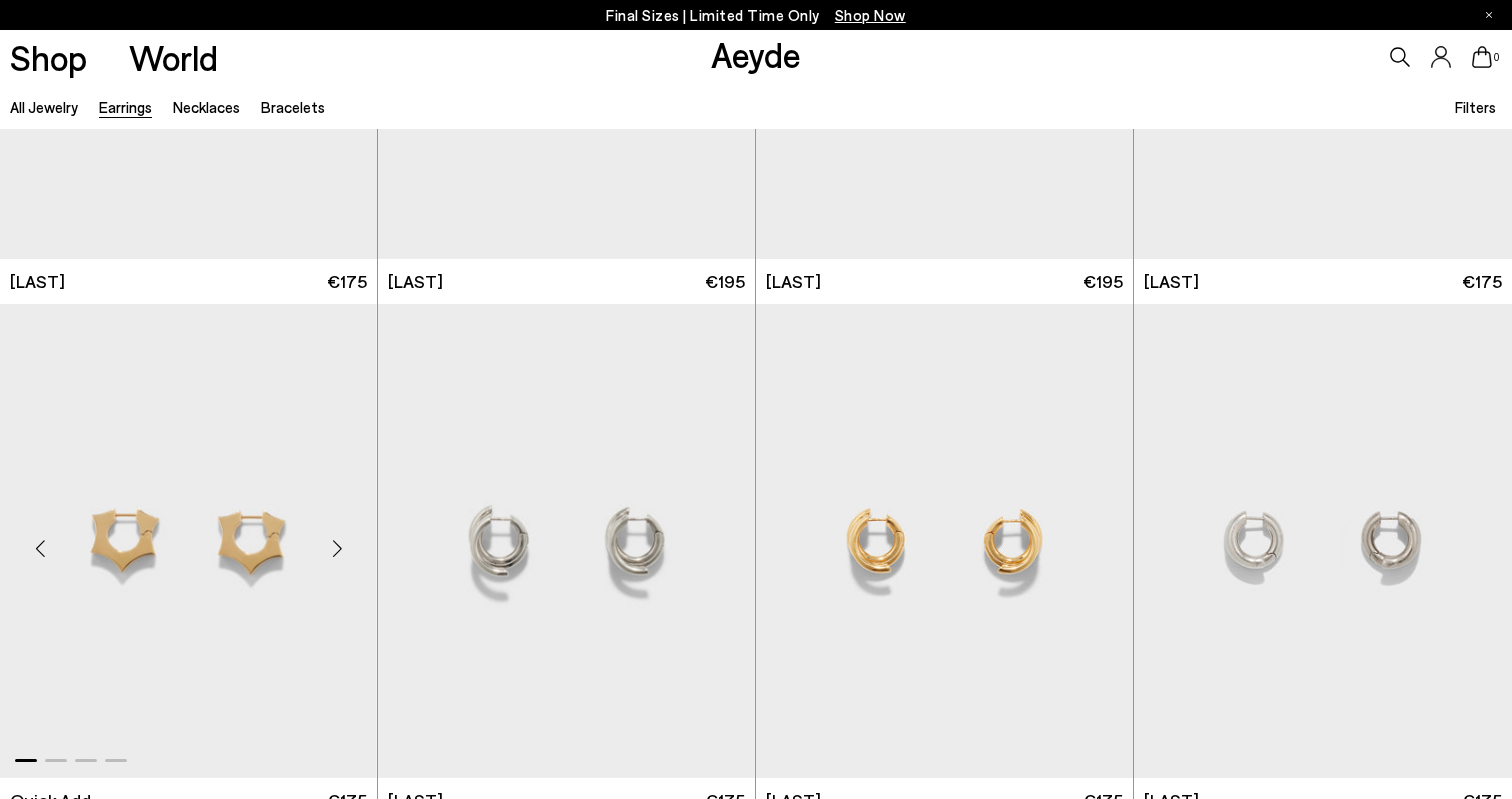 click at bounding box center [188, 541] 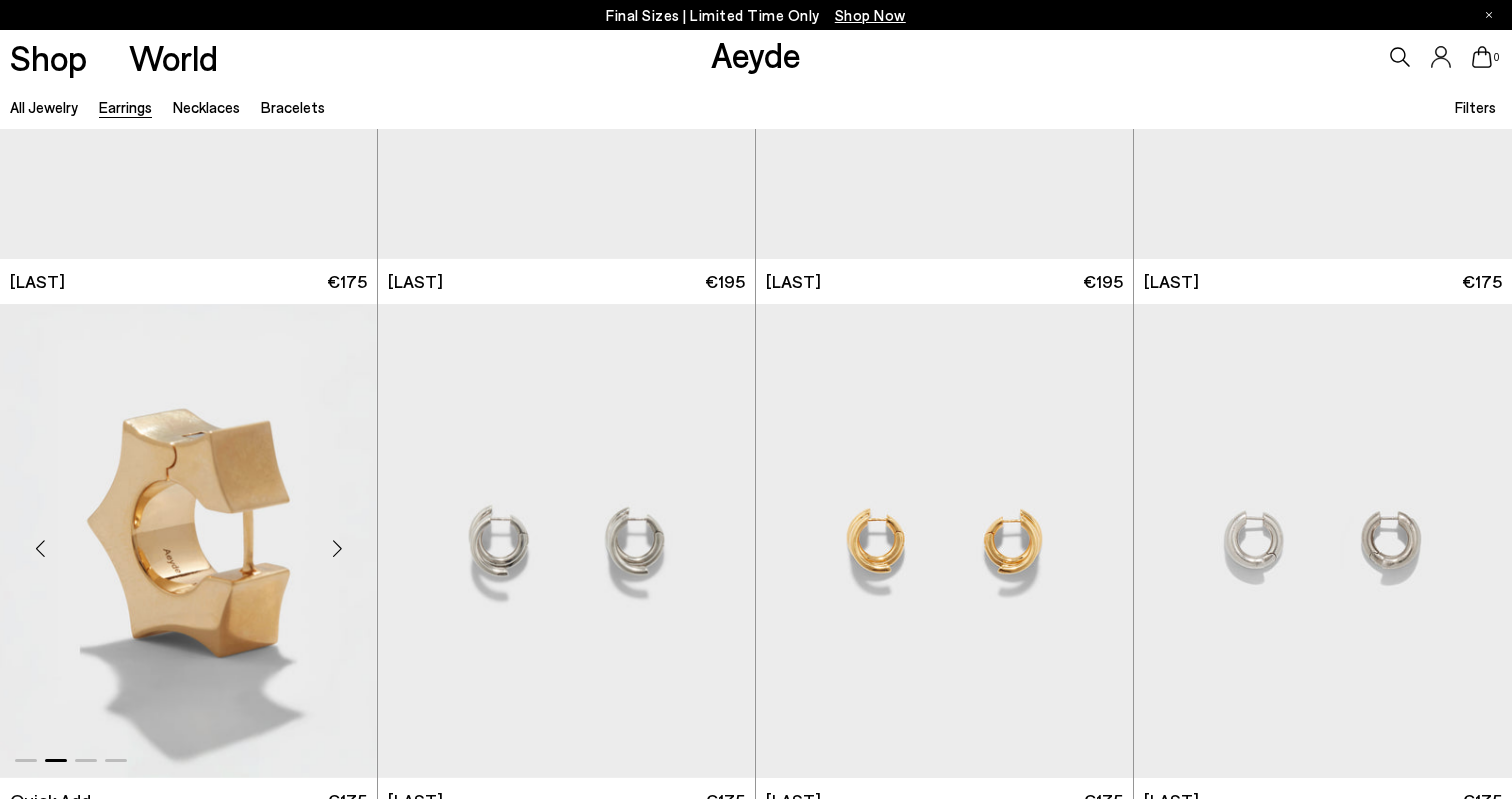 click at bounding box center (188, 541) 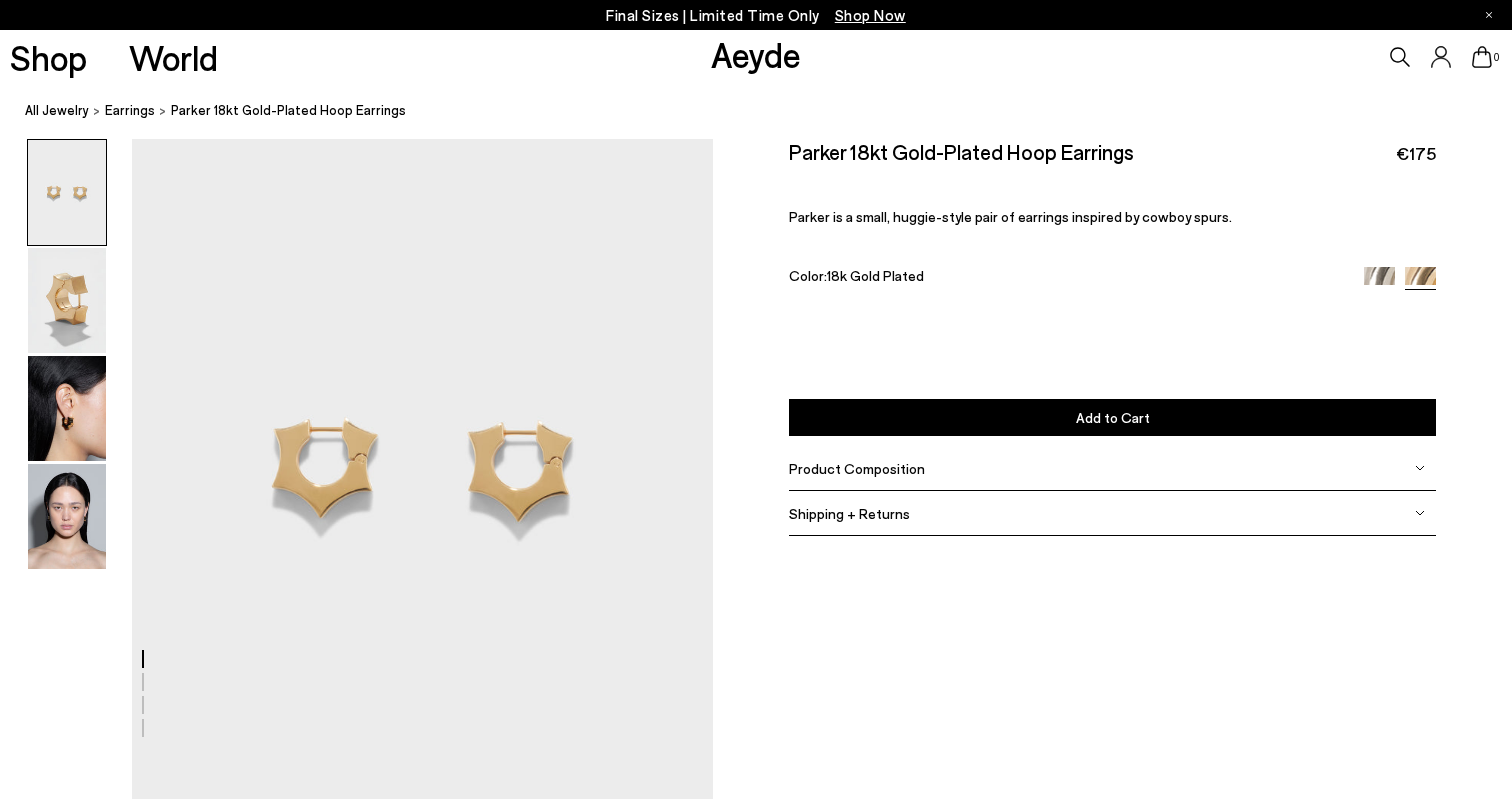 scroll, scrollTop: 0, scrollLeft: 0, axis: both 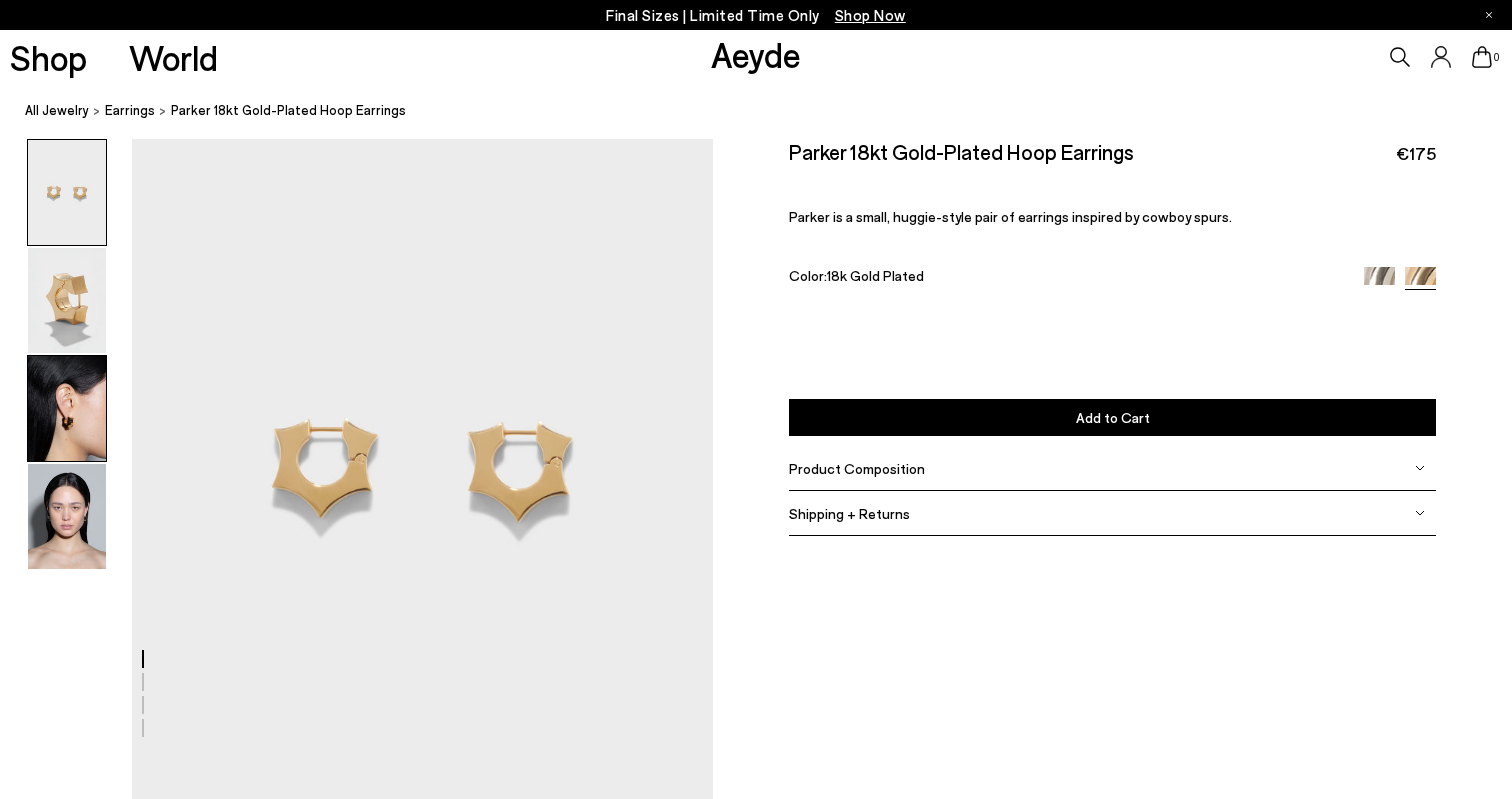 click at bounding box center (67, 408) 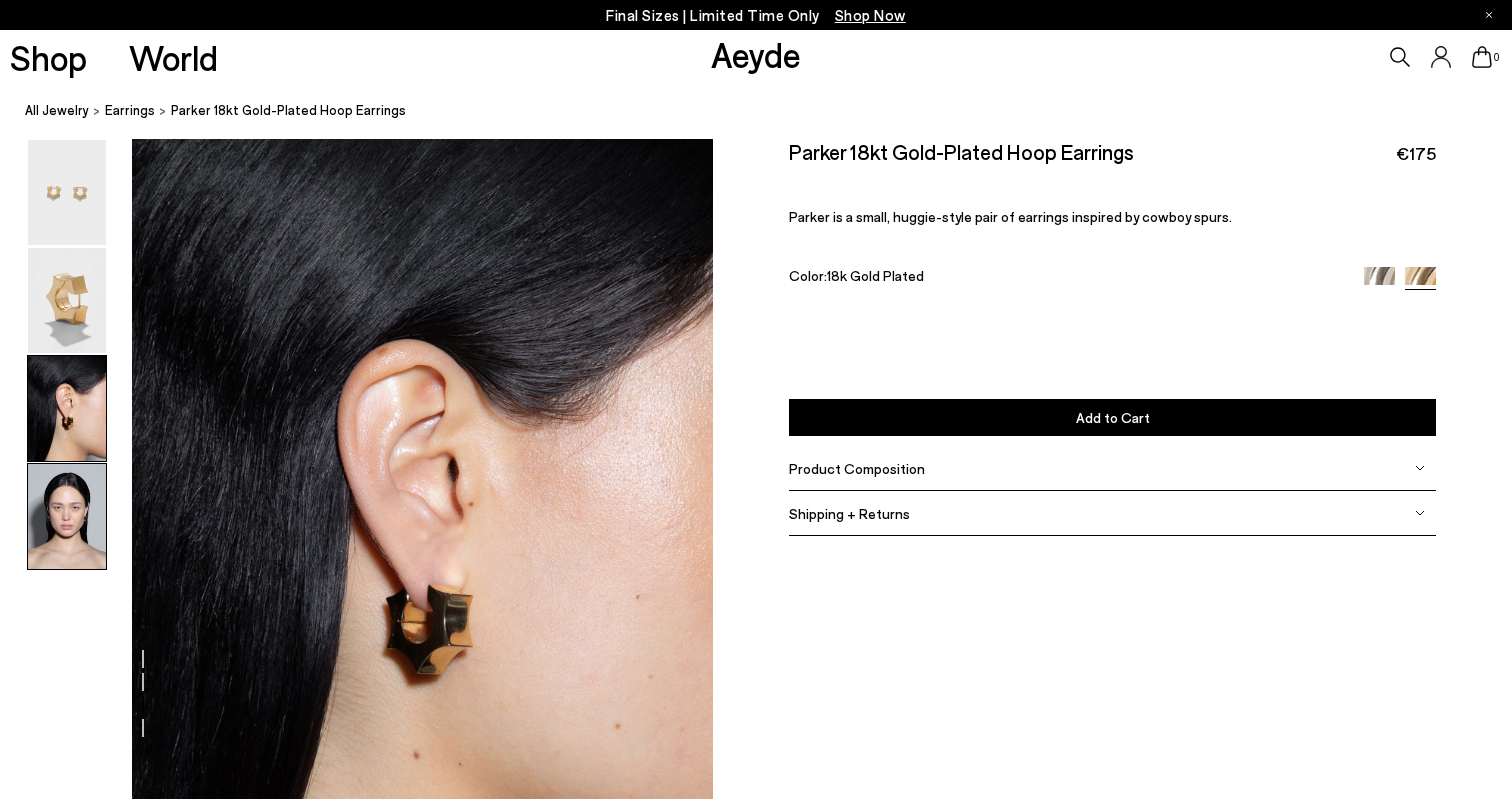 click at bounding box center [67, 516] 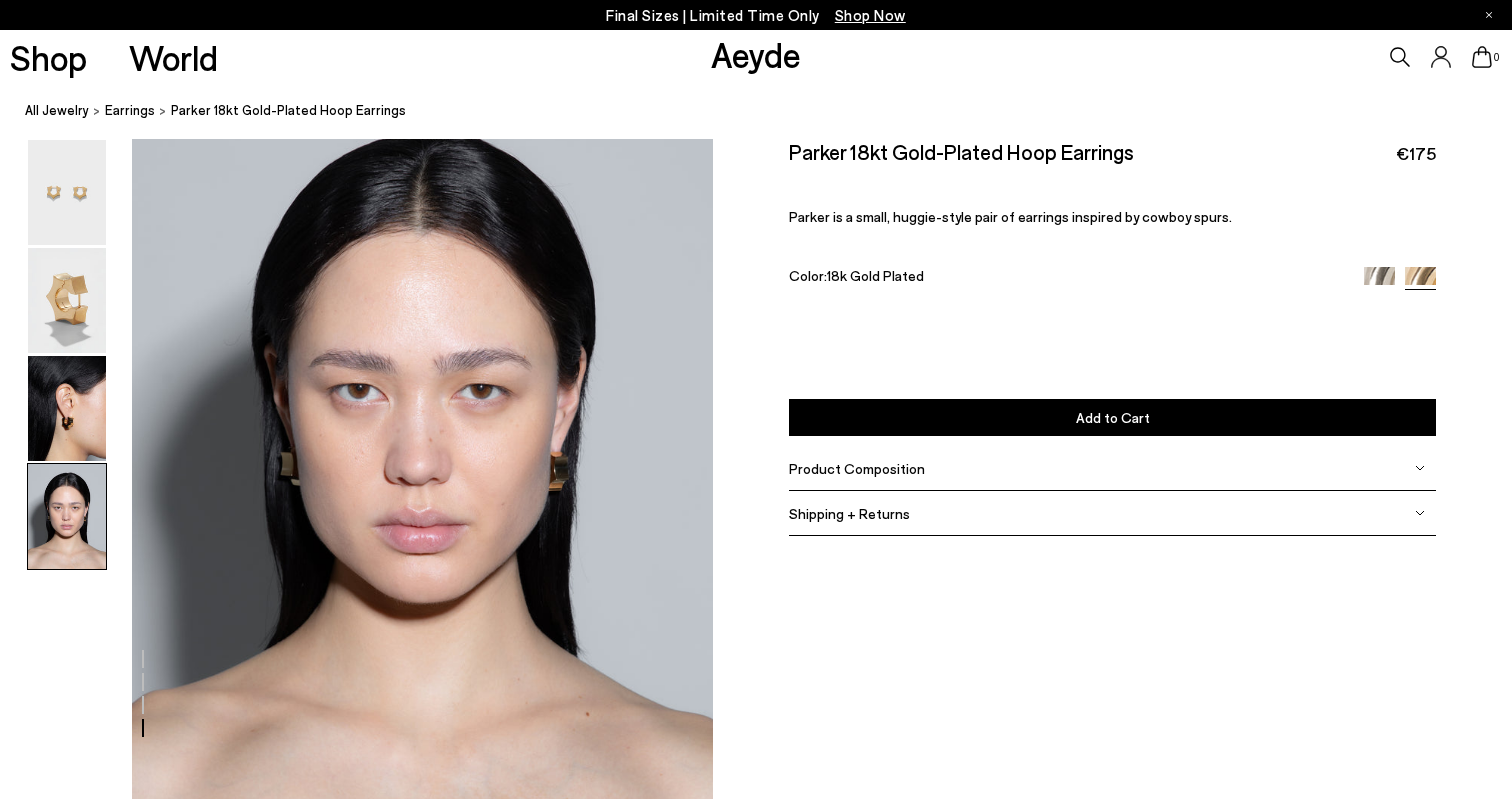 scroll, scrollTop: 2358, scrollLeft: 0, axis: vertical 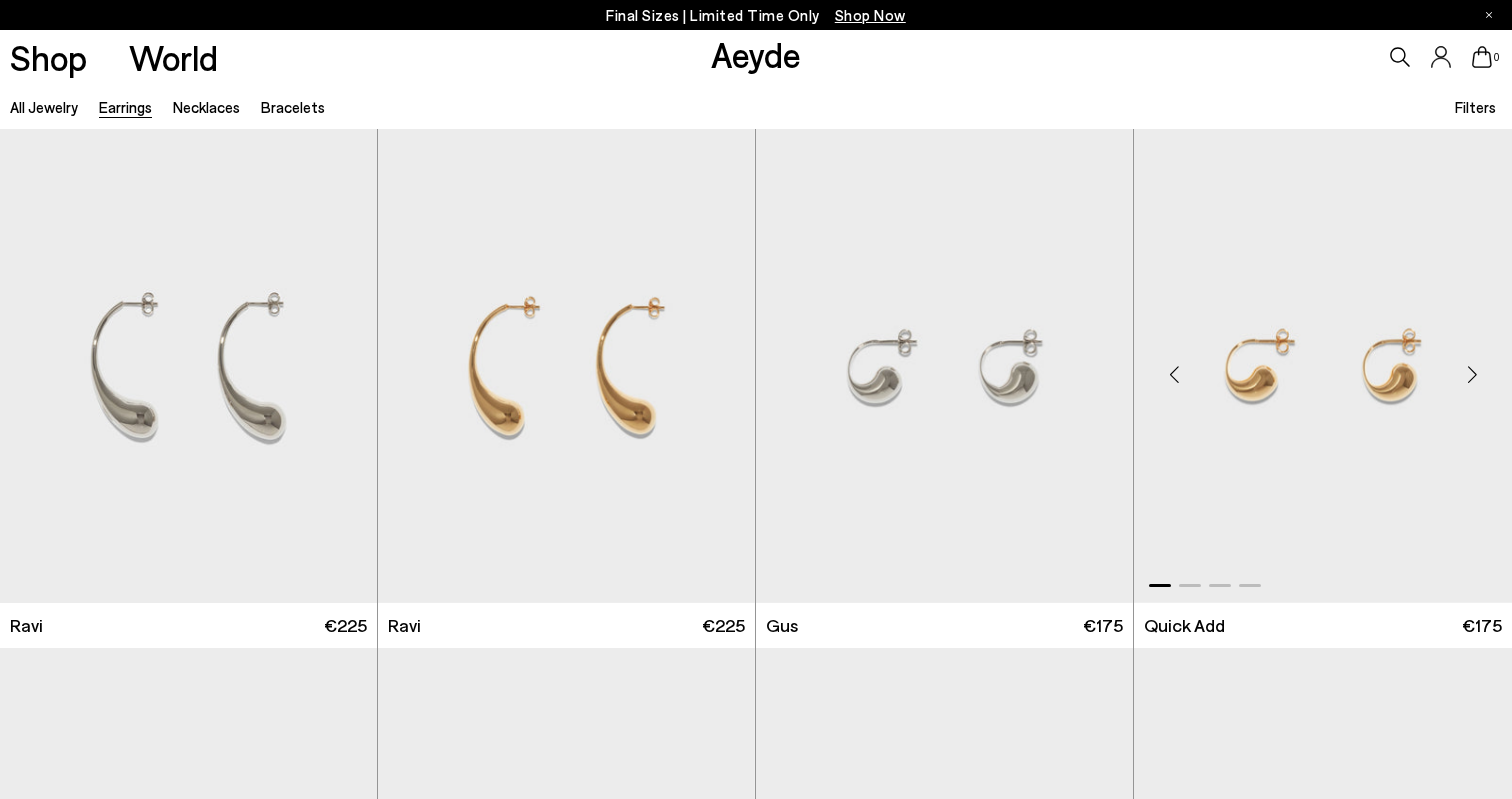 click at bounding box center [1323, 366] 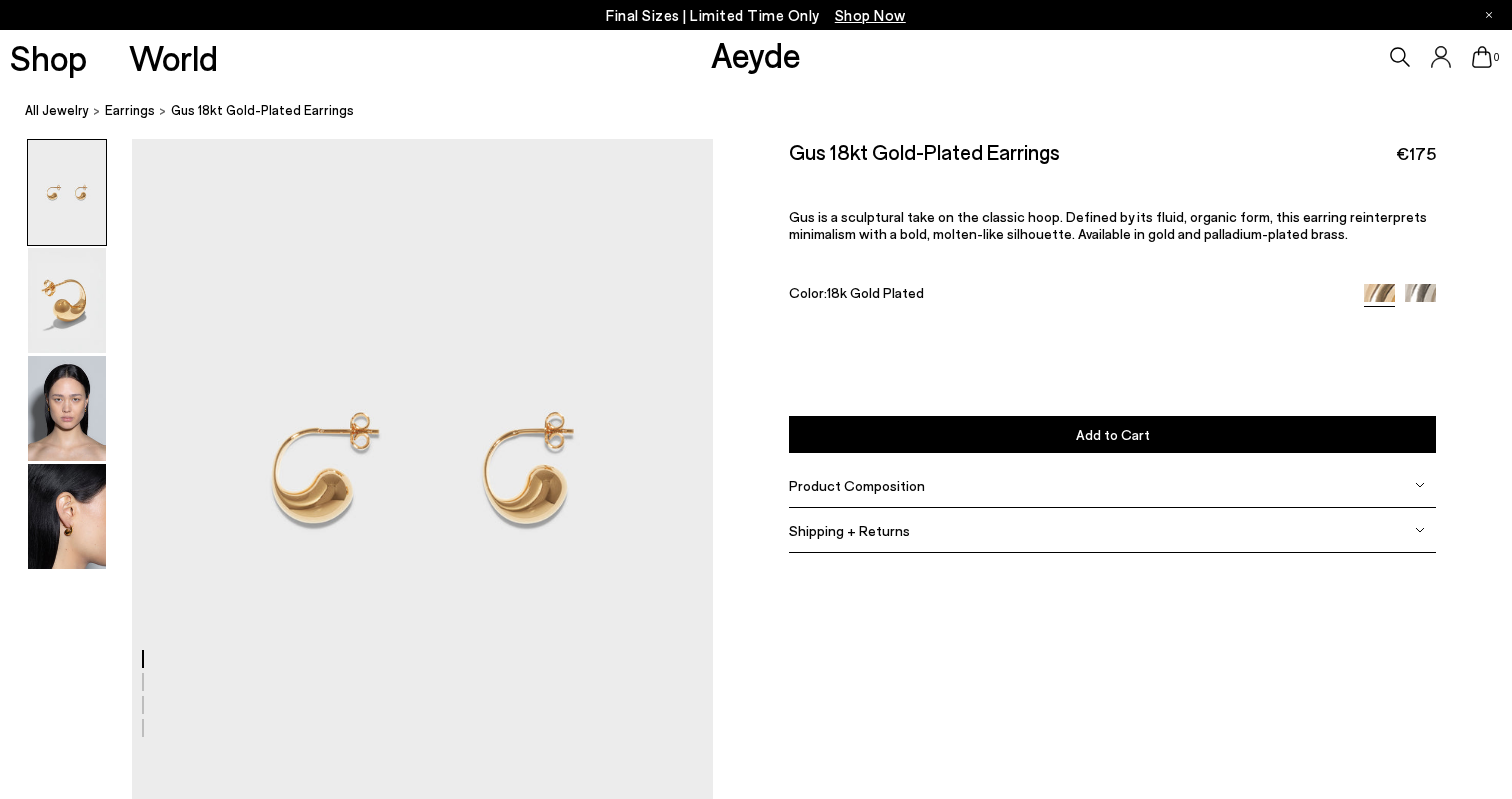 scroll, scrollTop: 0, scrollLeft: 0, axis: both 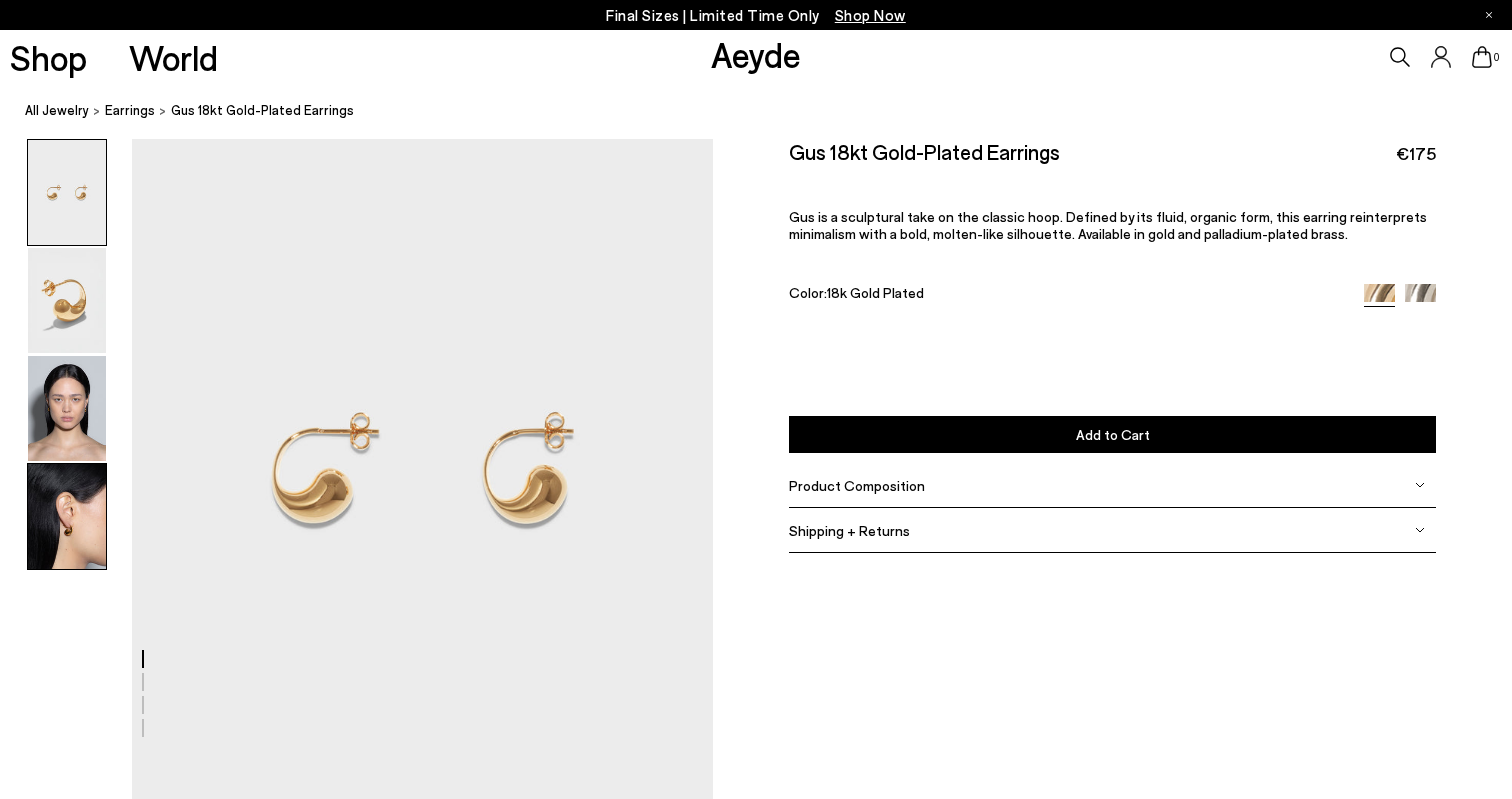click at bounding box center [67, 516] 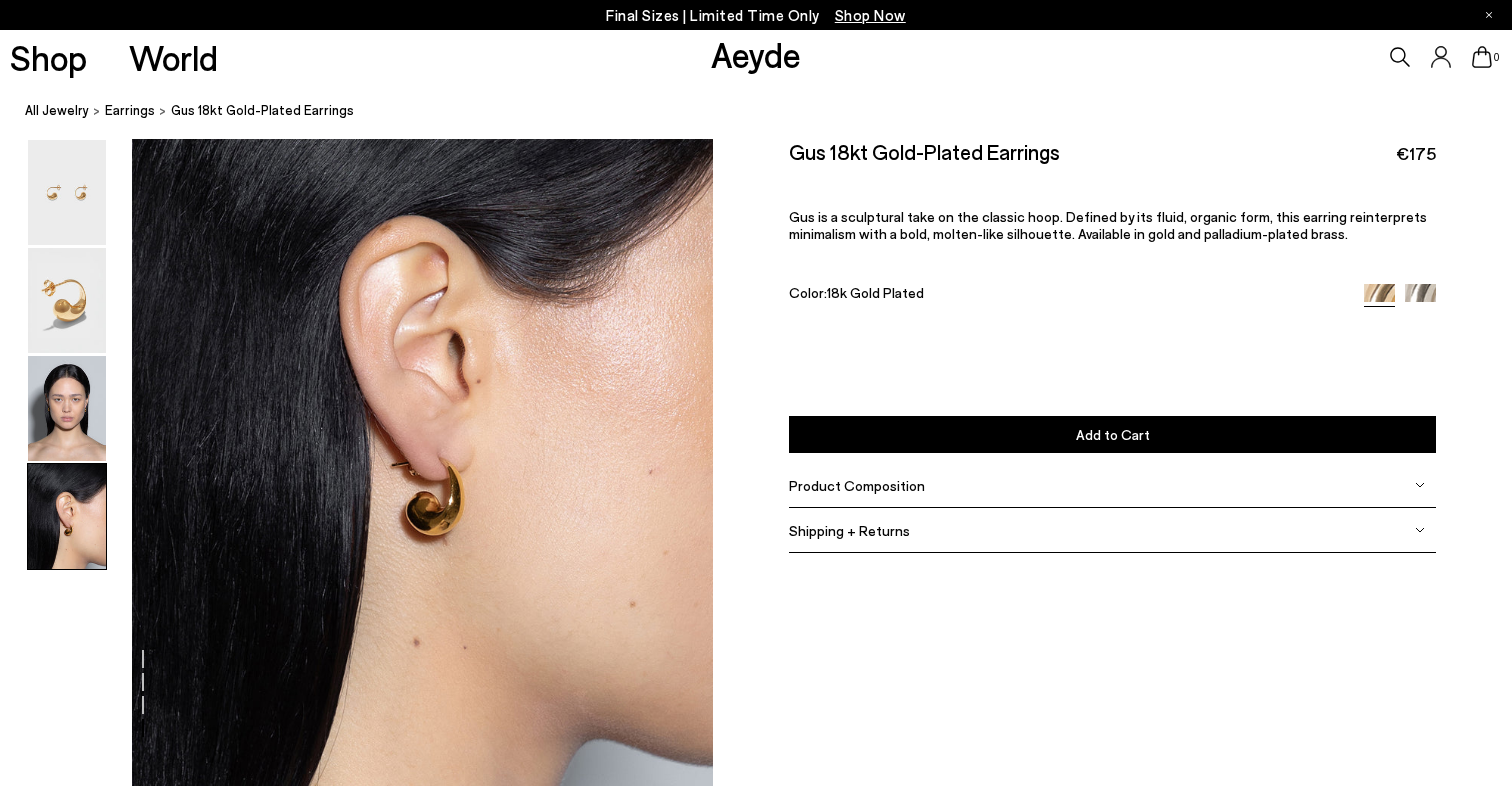 scroll, scrollTop: 2358, scrollLeft: 0, axis: vertical 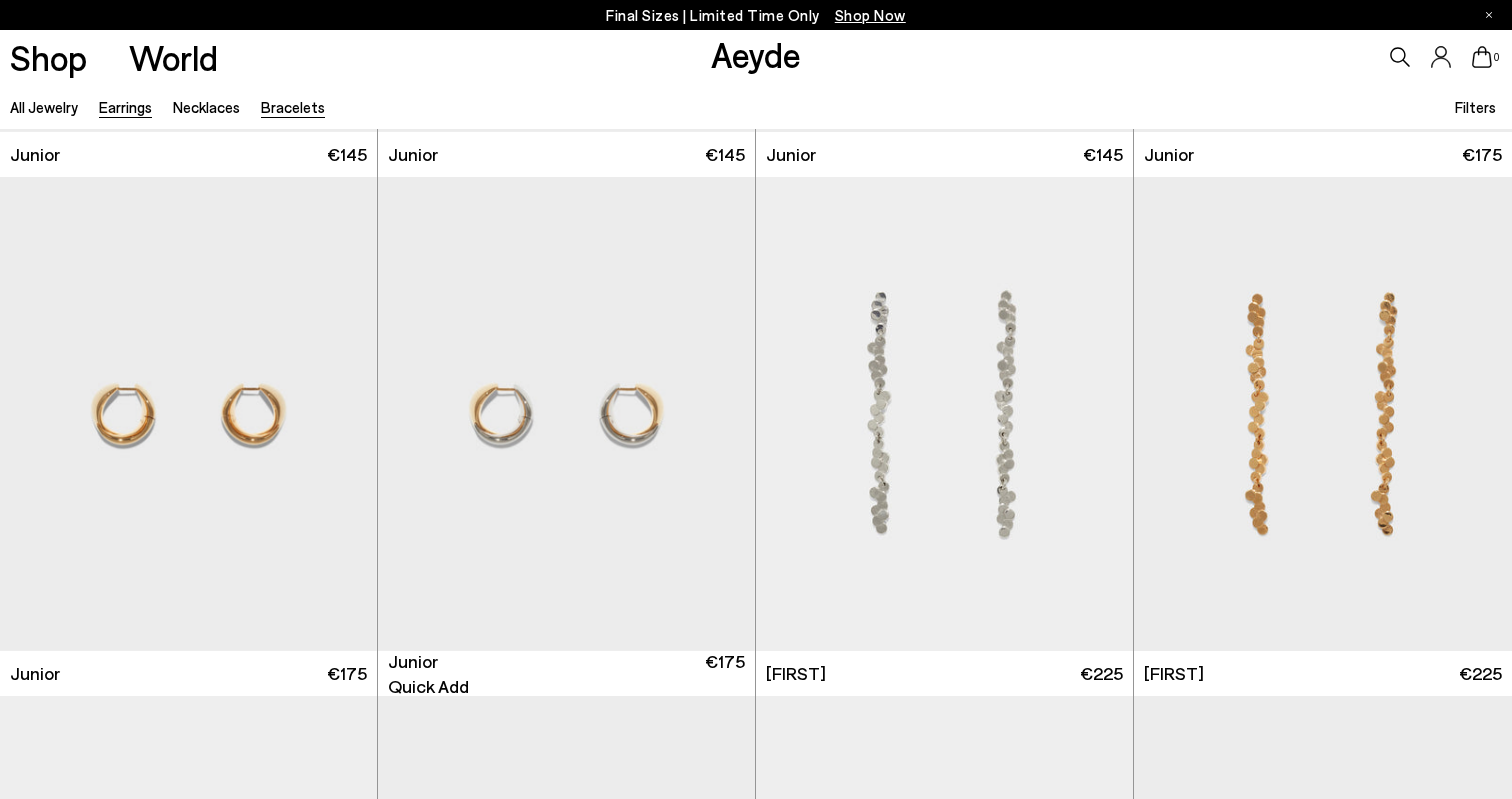 click on "Bracelets" at bounding box center (293, 107) 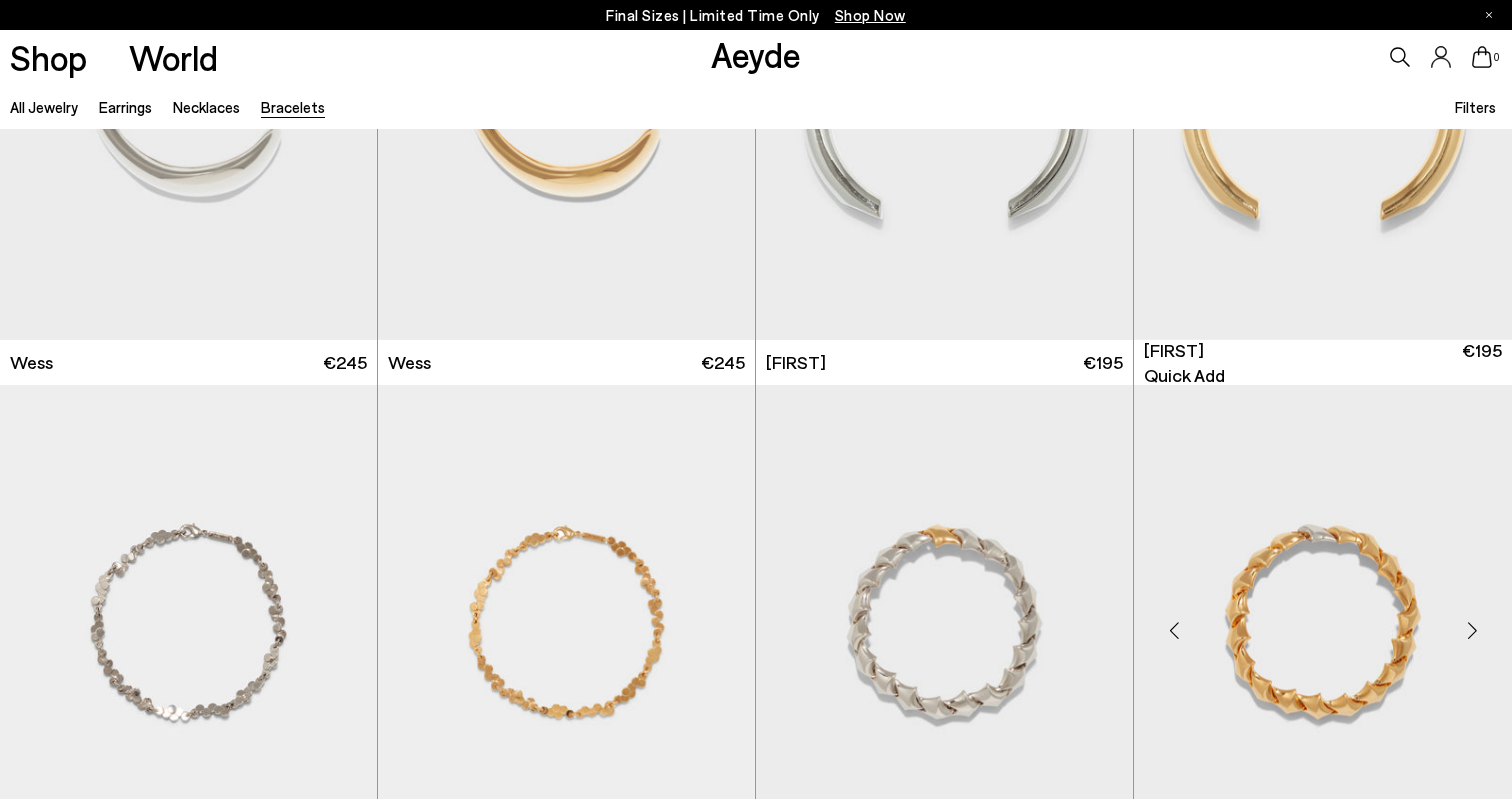 scroll, scrollTop: 297, scrollLeft: 0, axis: vertical 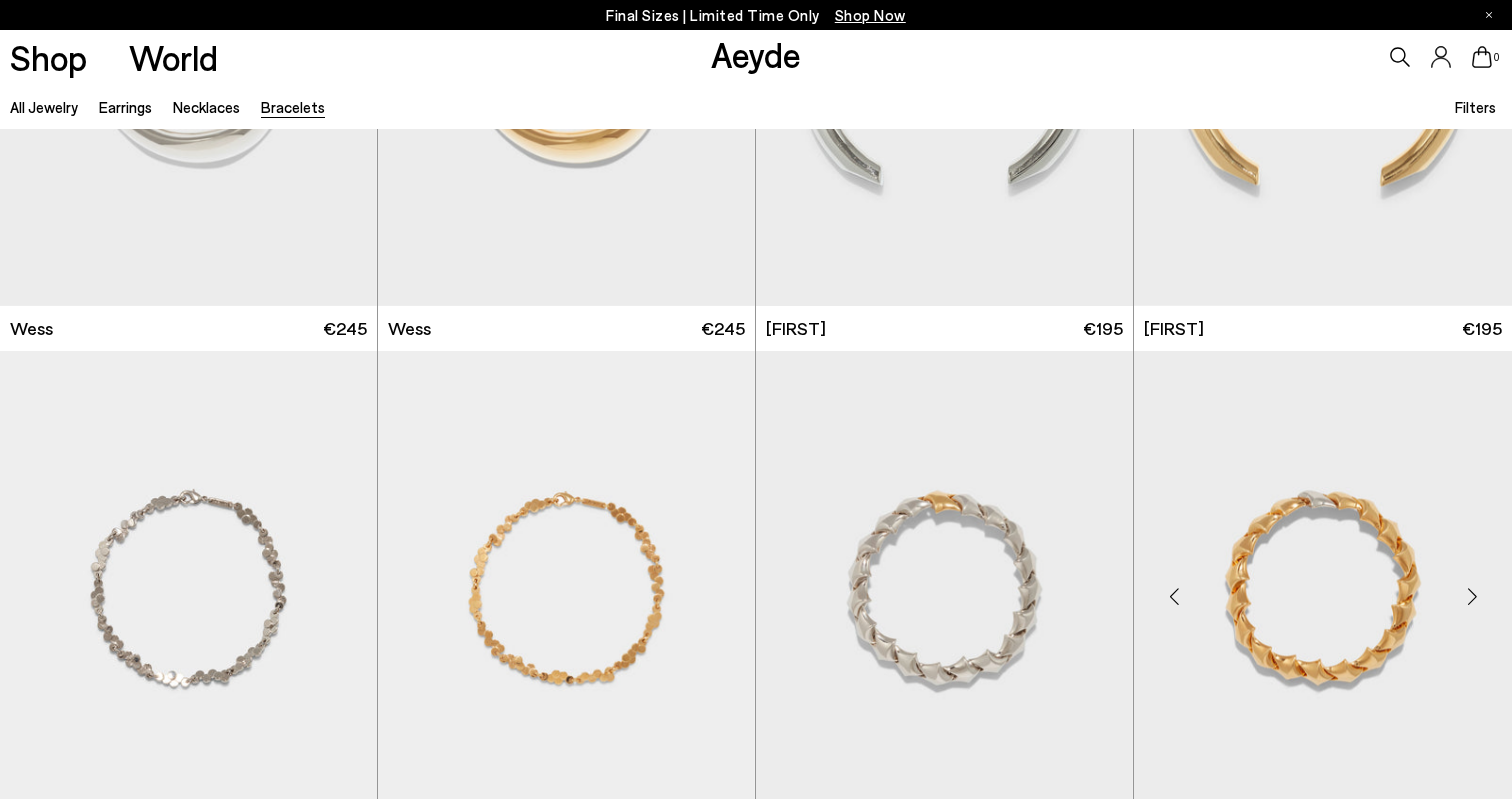 click at bounding box center (1323, 588) 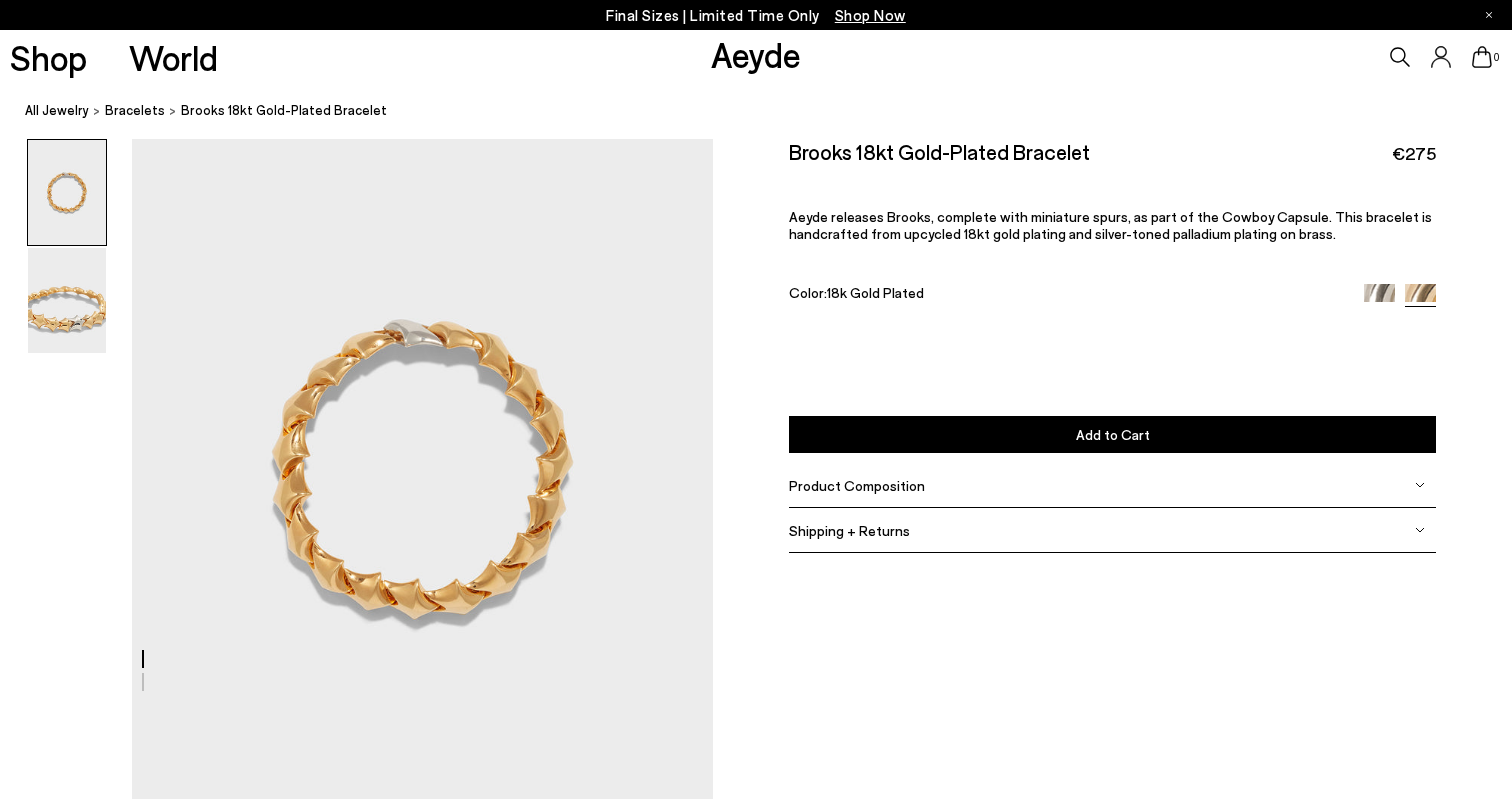 scroll, scrollTop: 0, scrollLeft: 0, axis: both 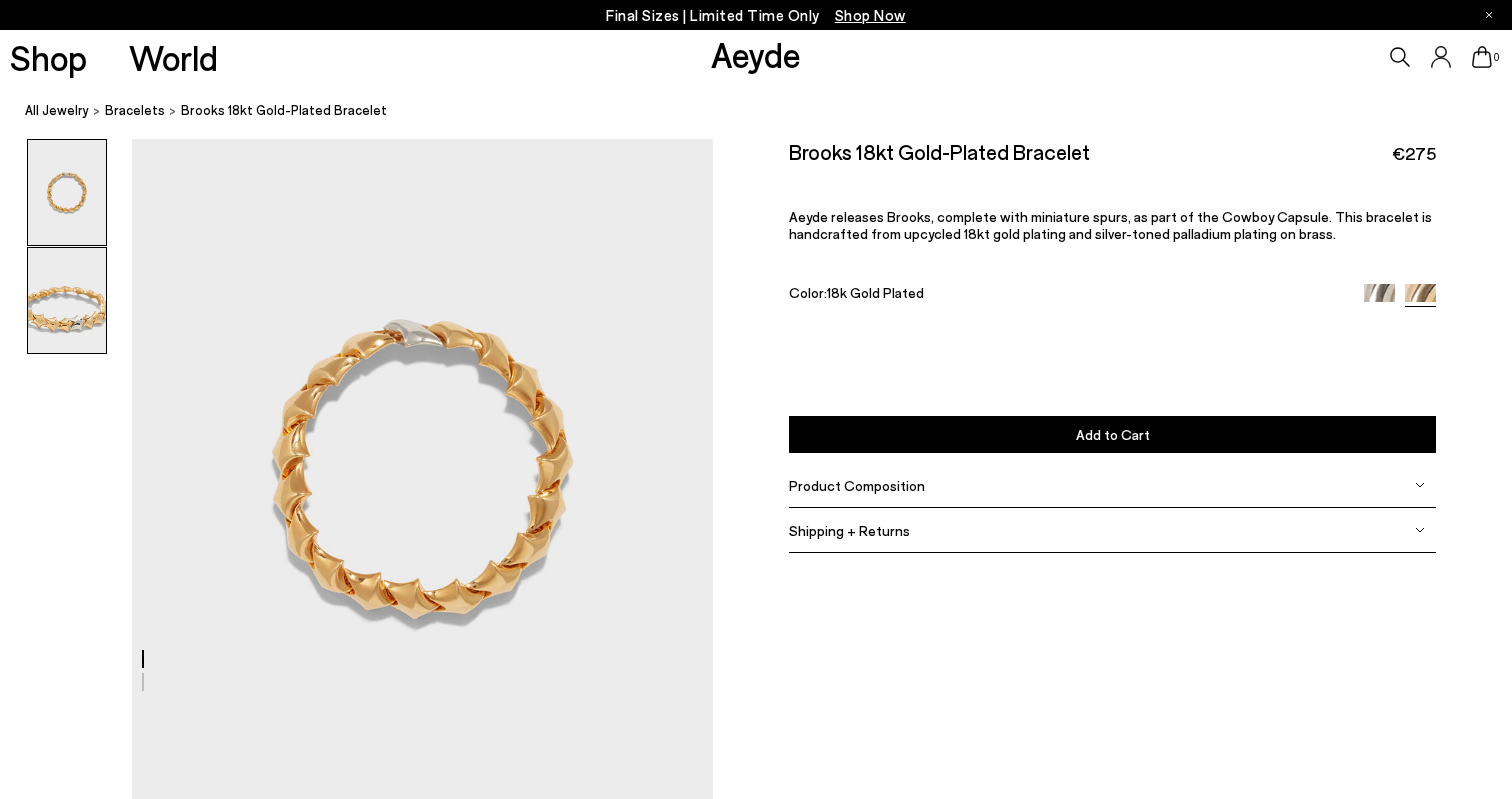 click at bounding box center (67, 300) 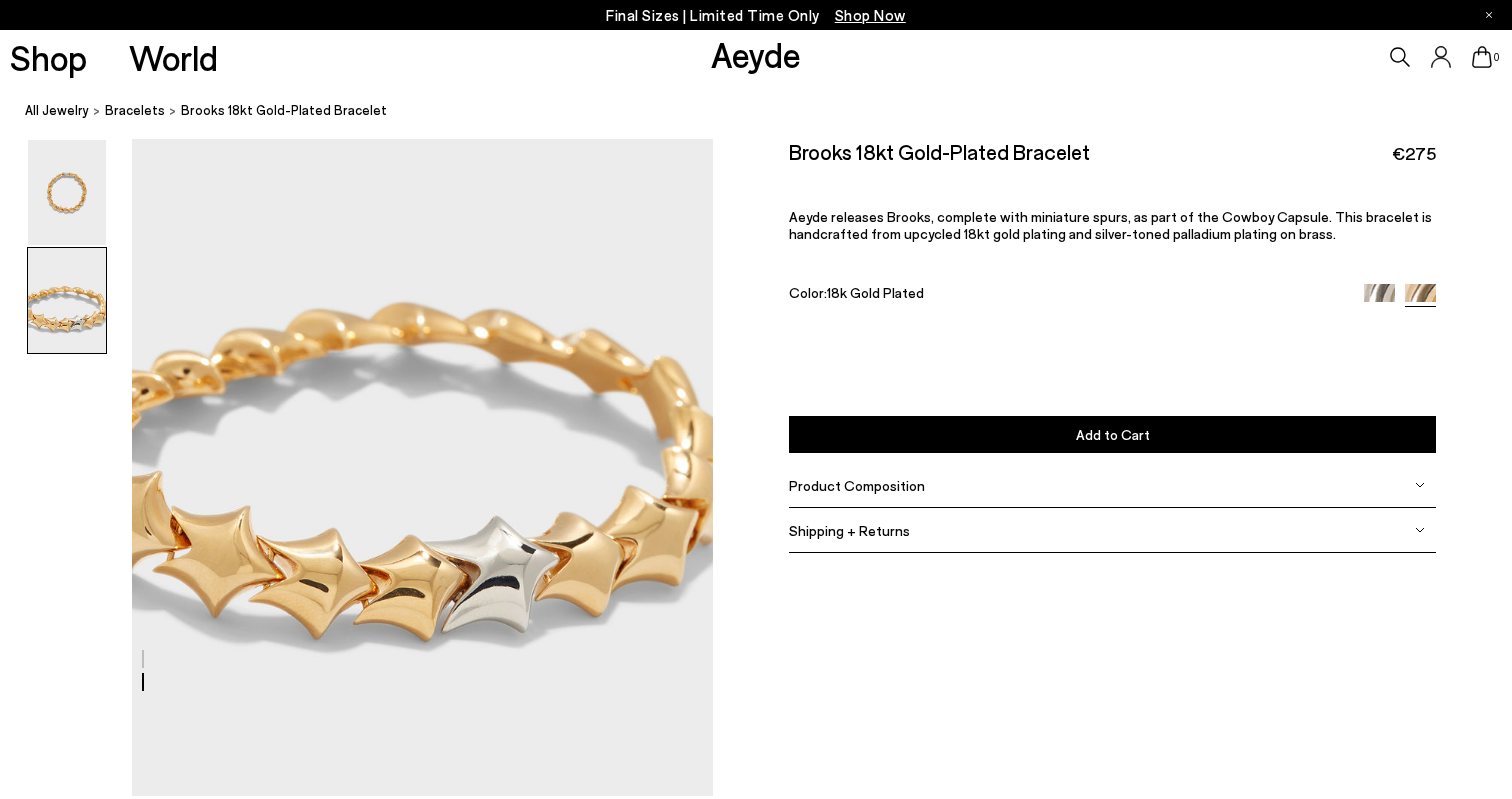scroll, scrollTop: 802, scrollLeft: 0, axis: vertical 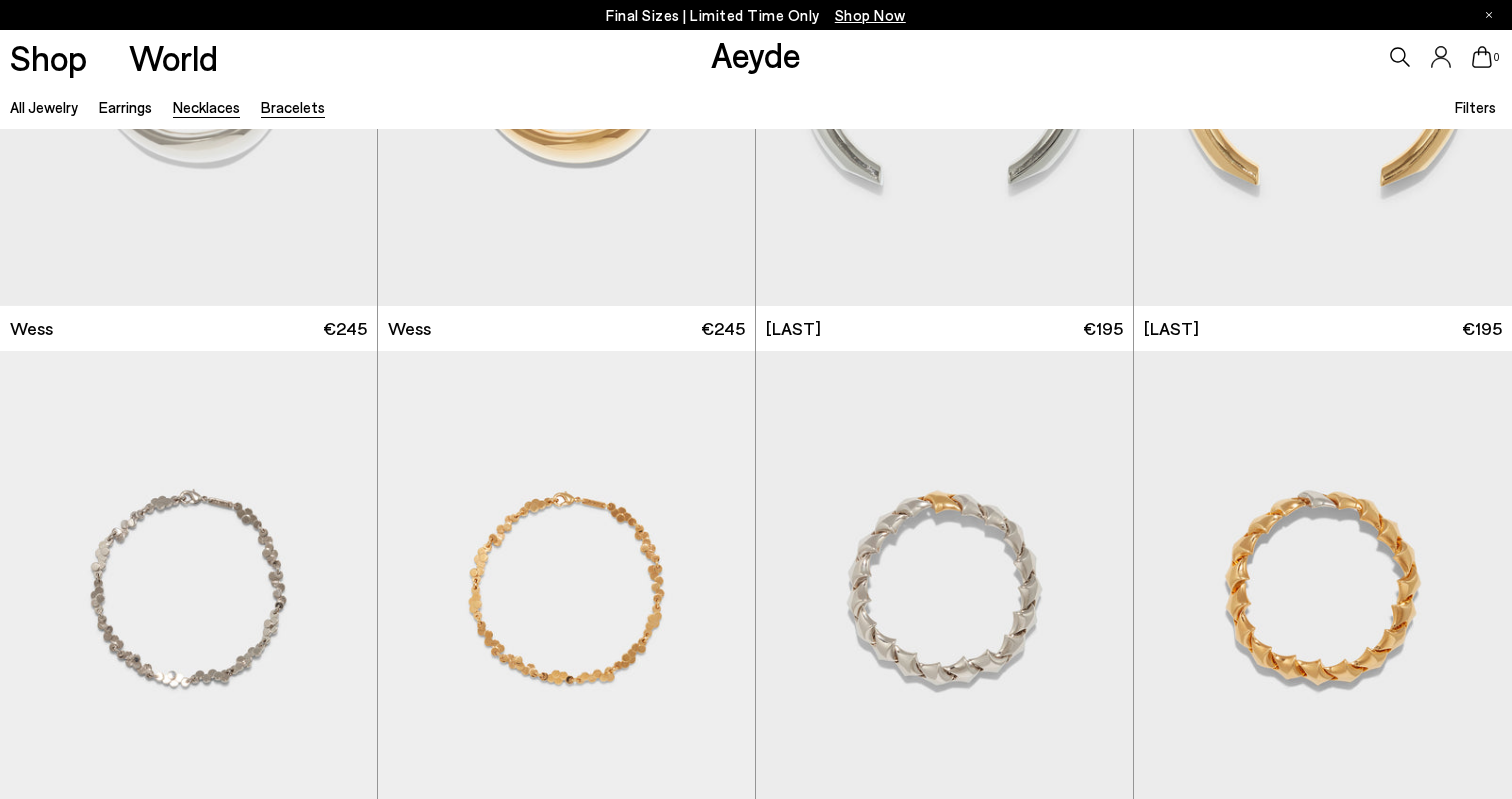 click on "Necklaces" at bounding box center [206, 107] 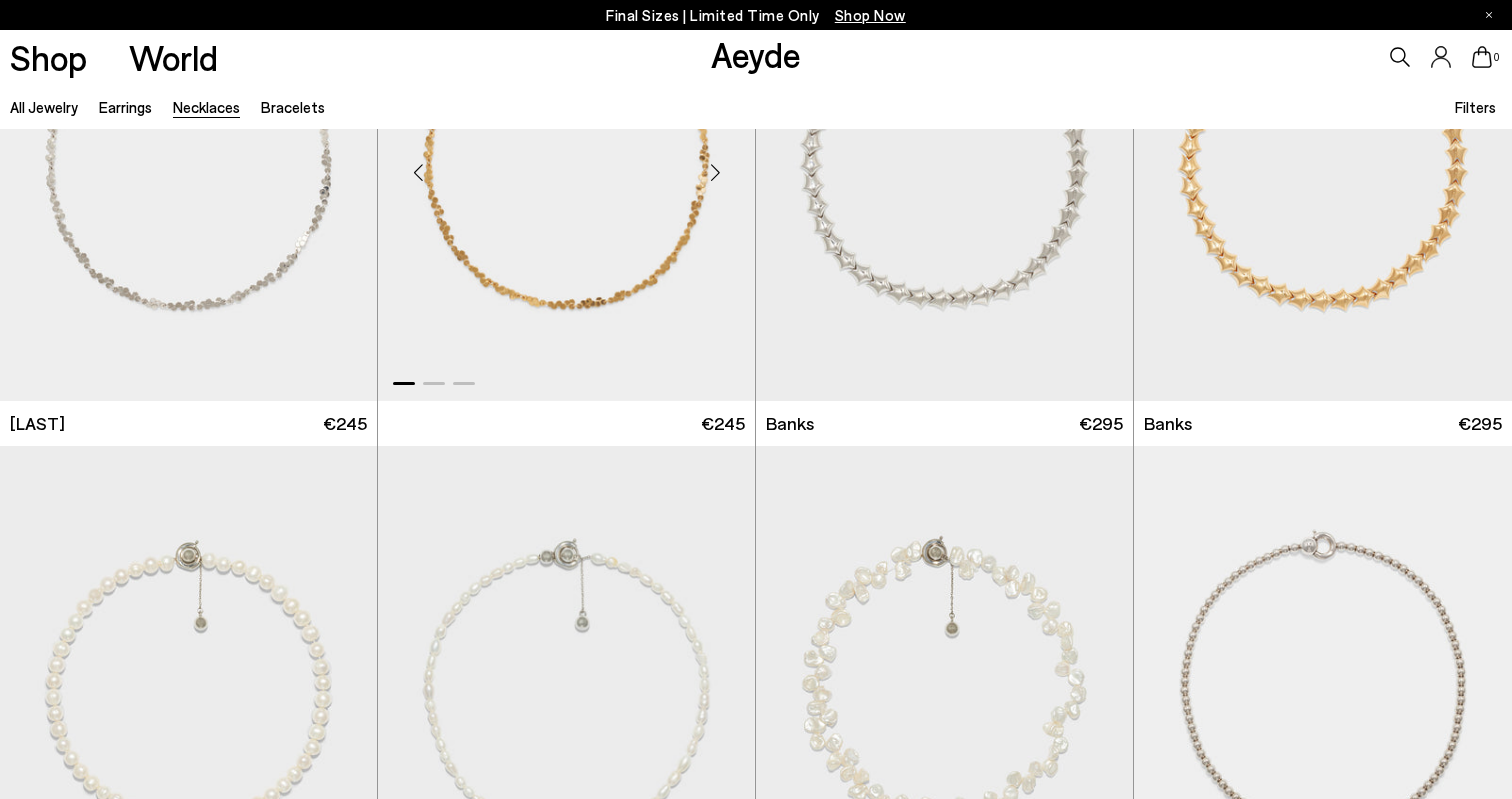 scroll, scrollTop: 0, scrollLeft: 0, axis: both 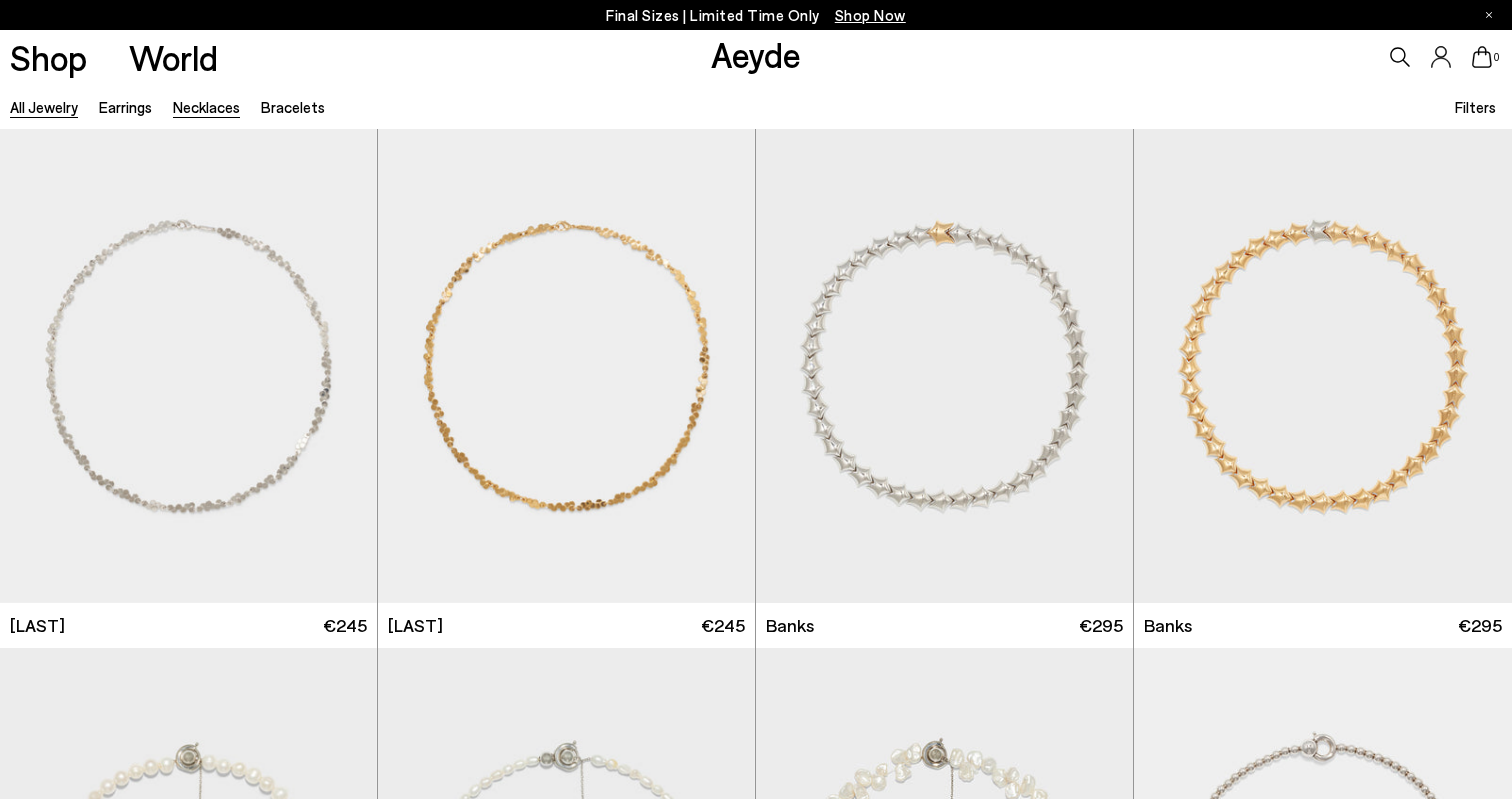 click on "All Jewelry" at bounding box center (44, 107) 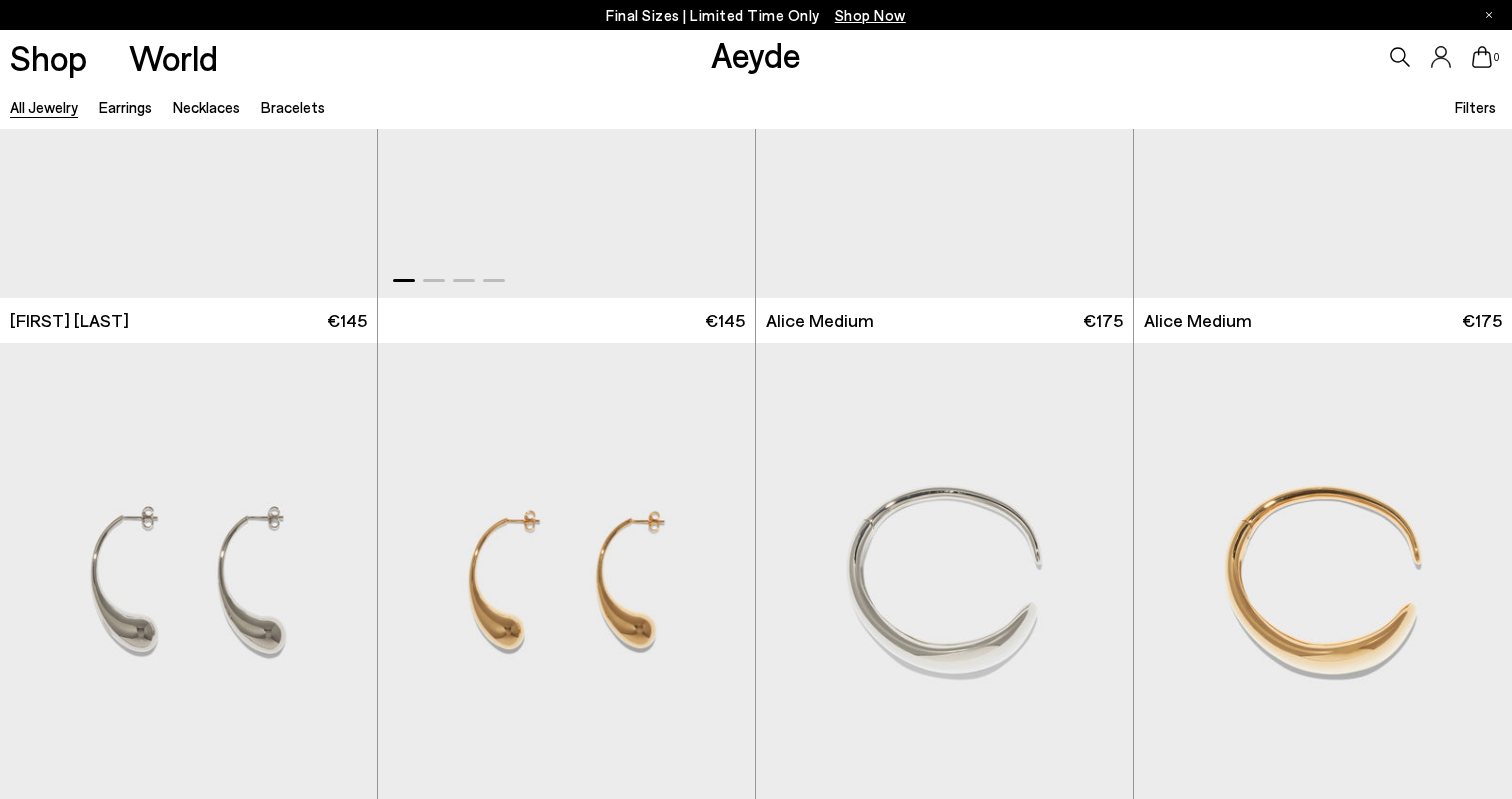 scroll, scrollTop: 0, scrollLeft: 0, axis: both 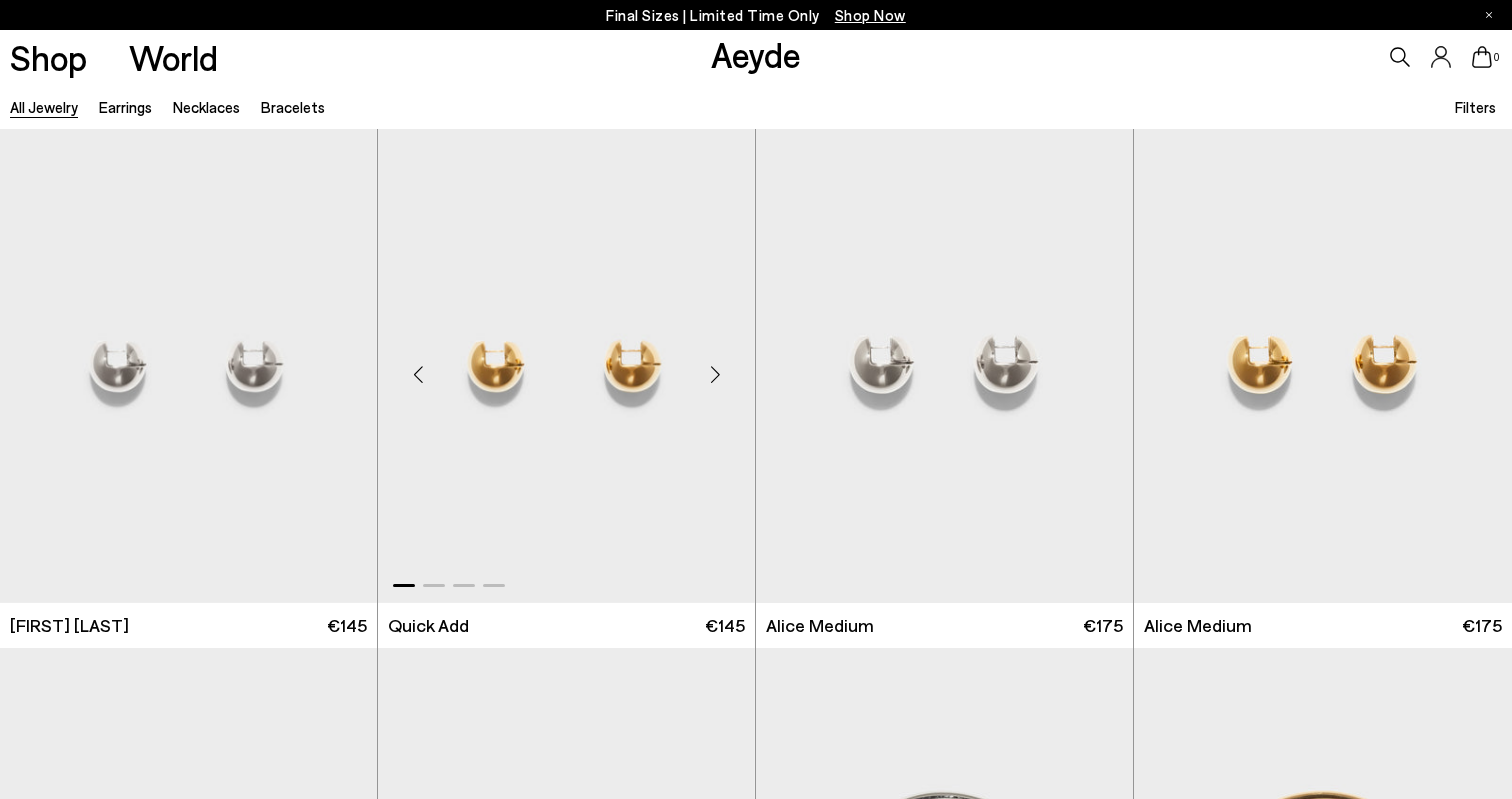 click at bounding box center [566, 366] 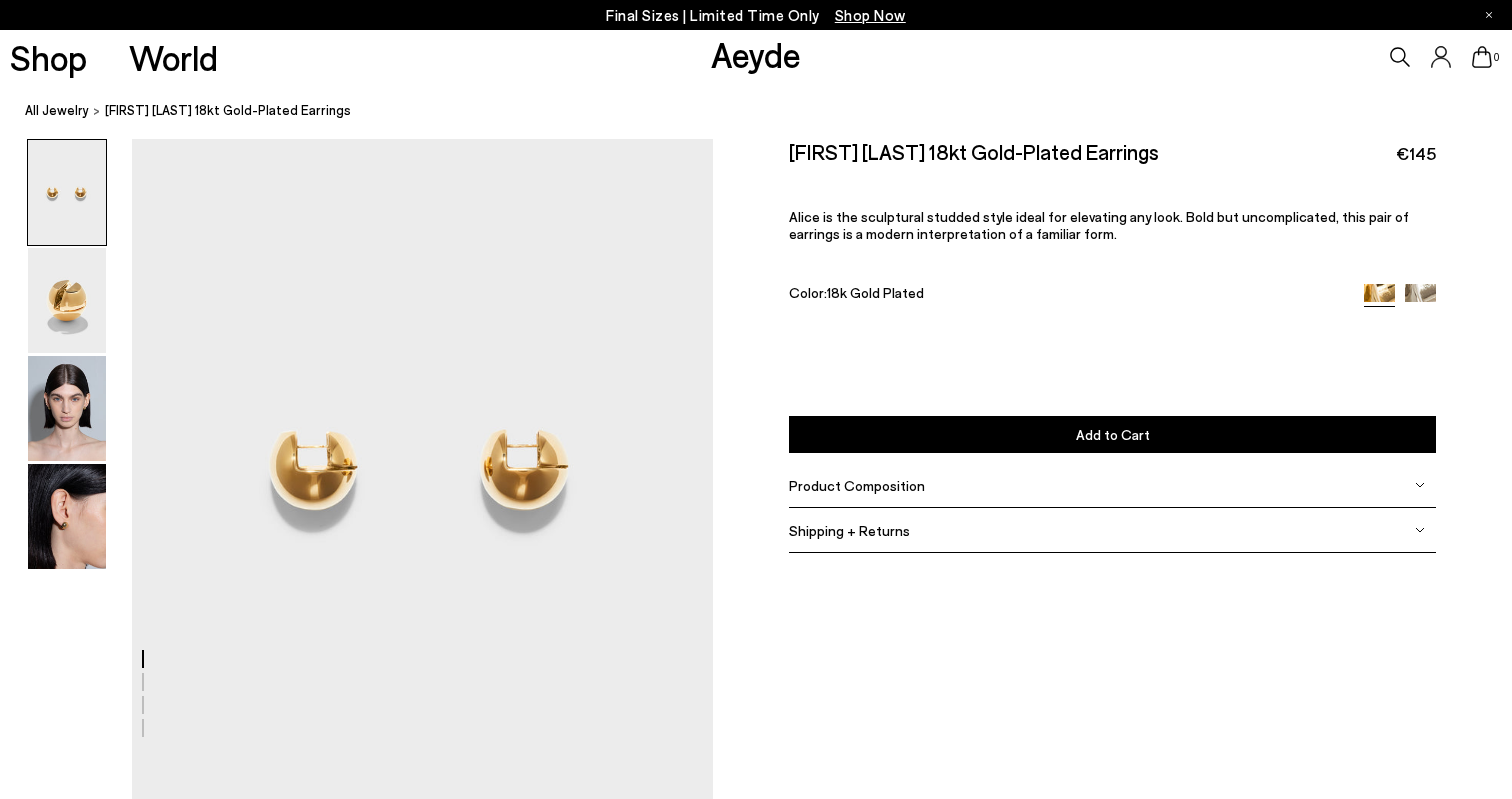 scroll, scrollTop: 0, scrollLeft: 0, axis: both 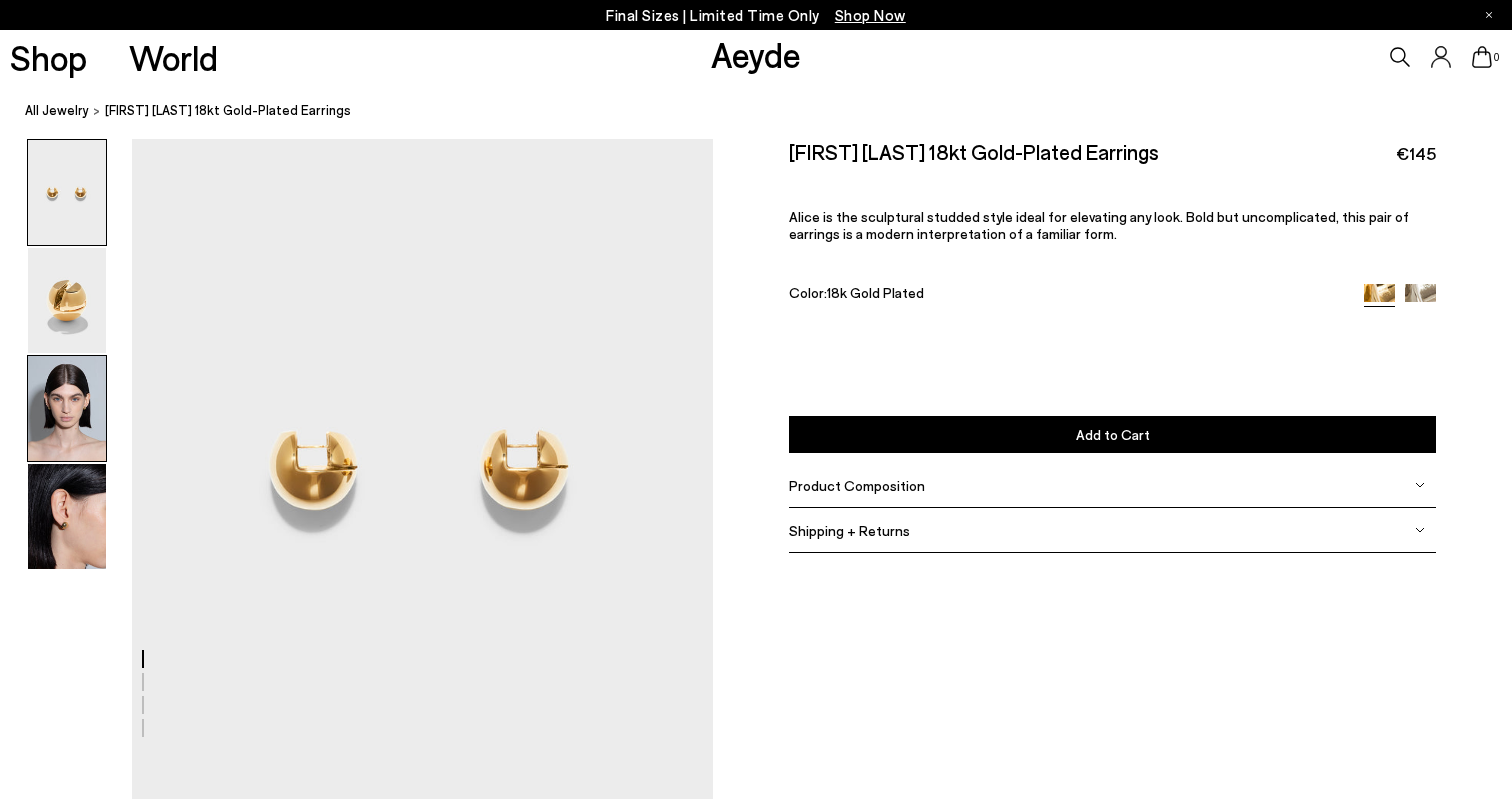 click at bounding box center (67, 408) 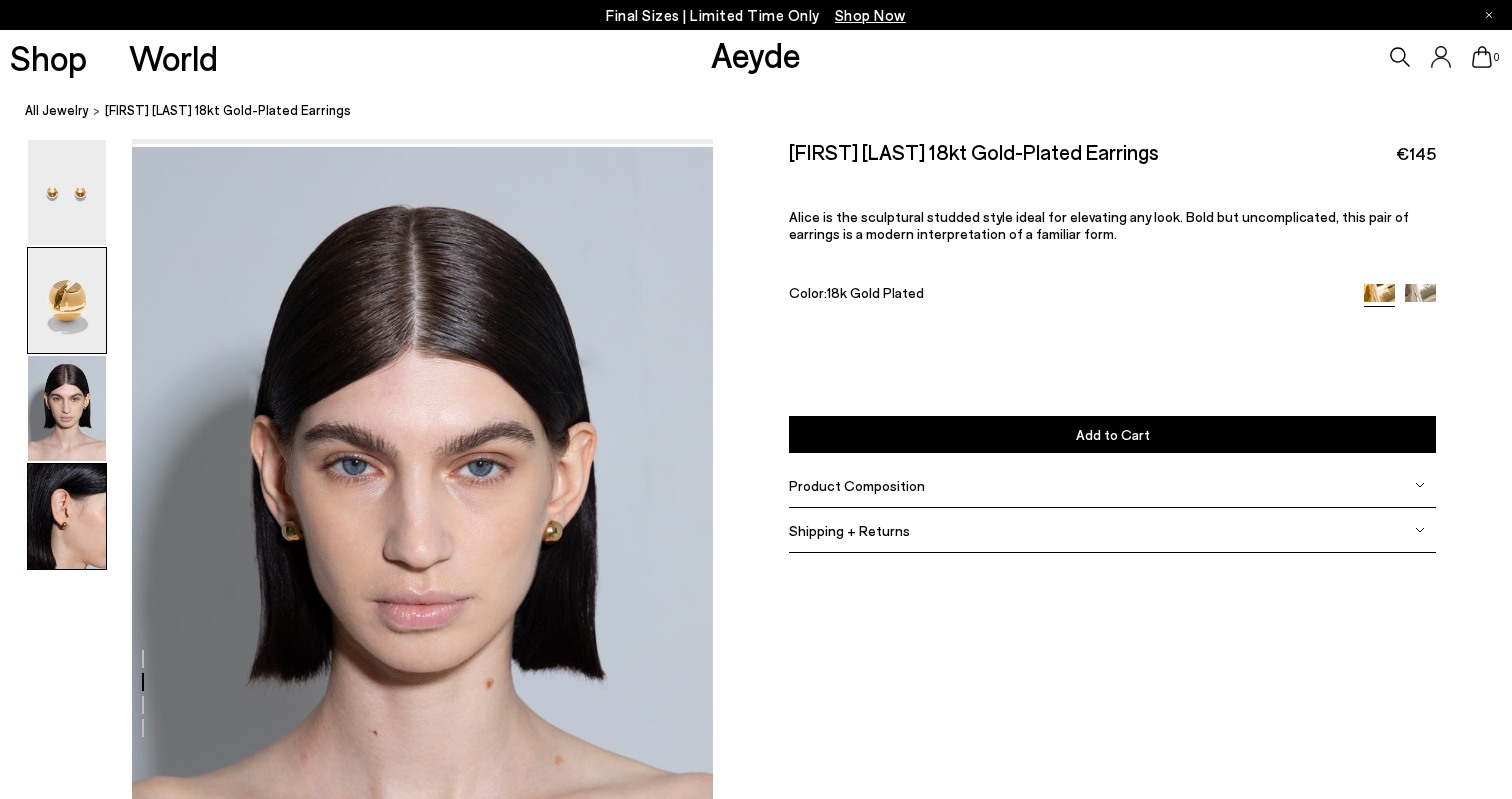 click at bounding box center (67, 516) 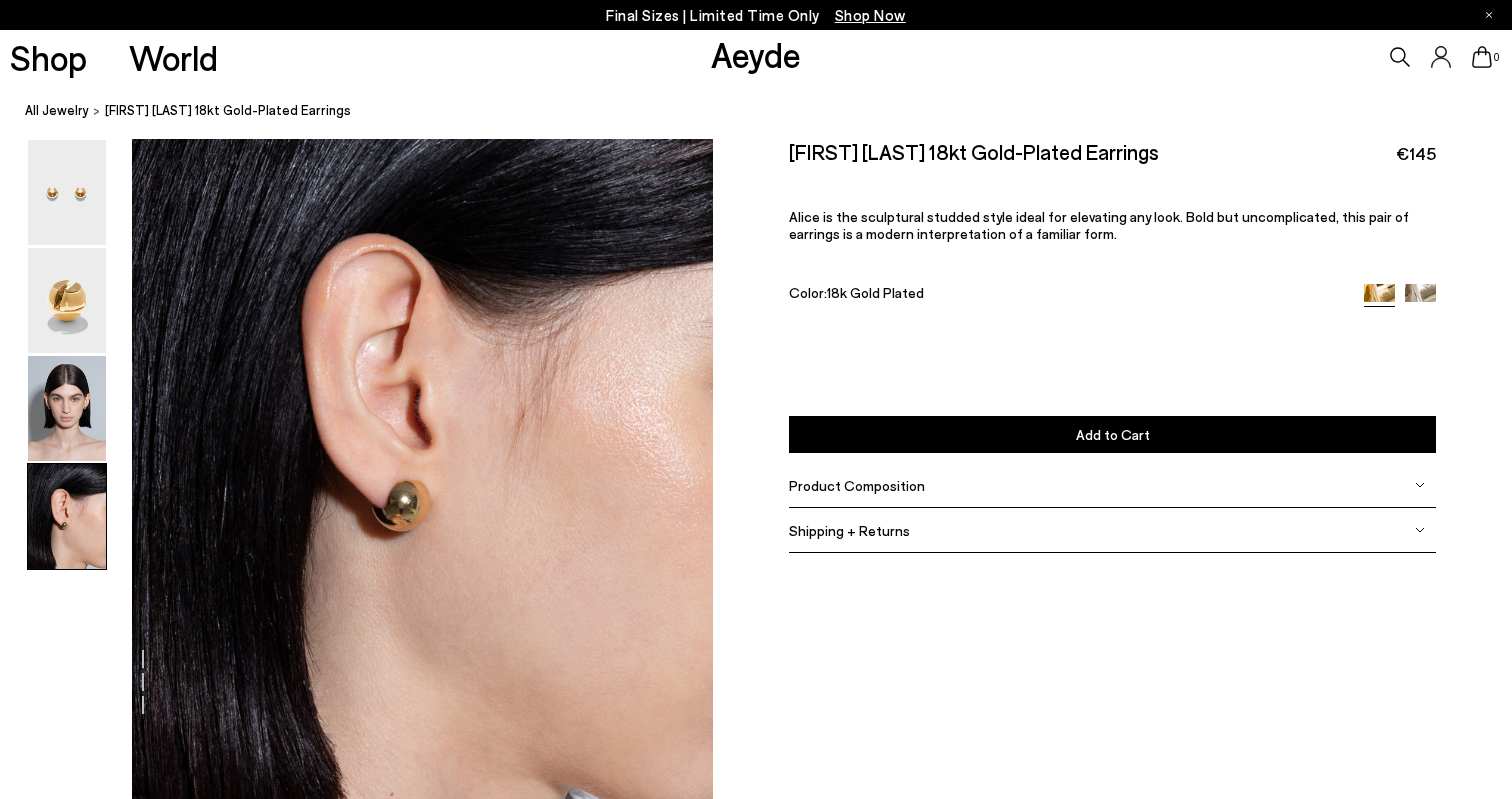 scroll, scrollTop: 2358, scrollLeft: 0, axis: vertical 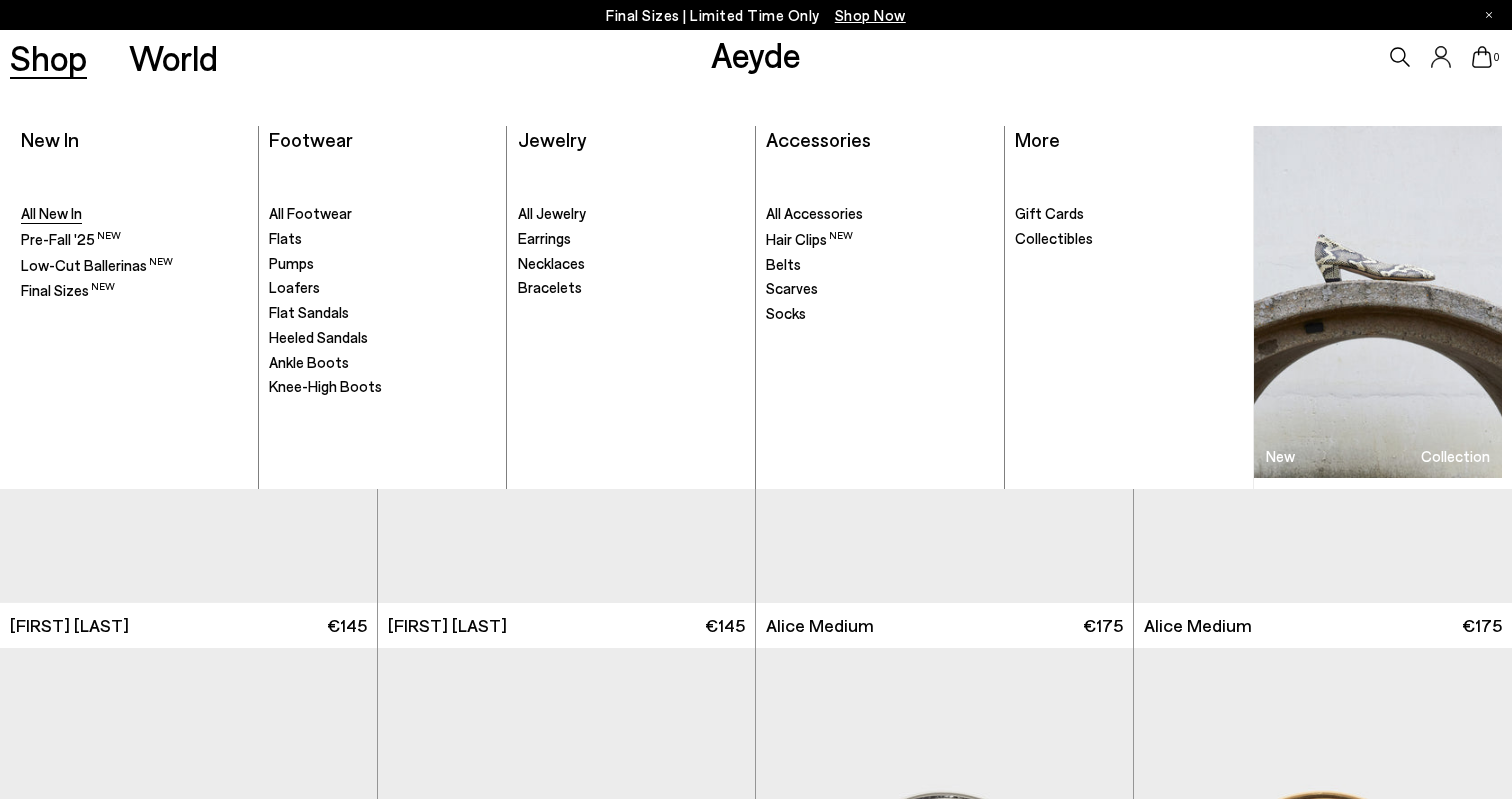 click on "All New In" at bounding box center [51, 213] 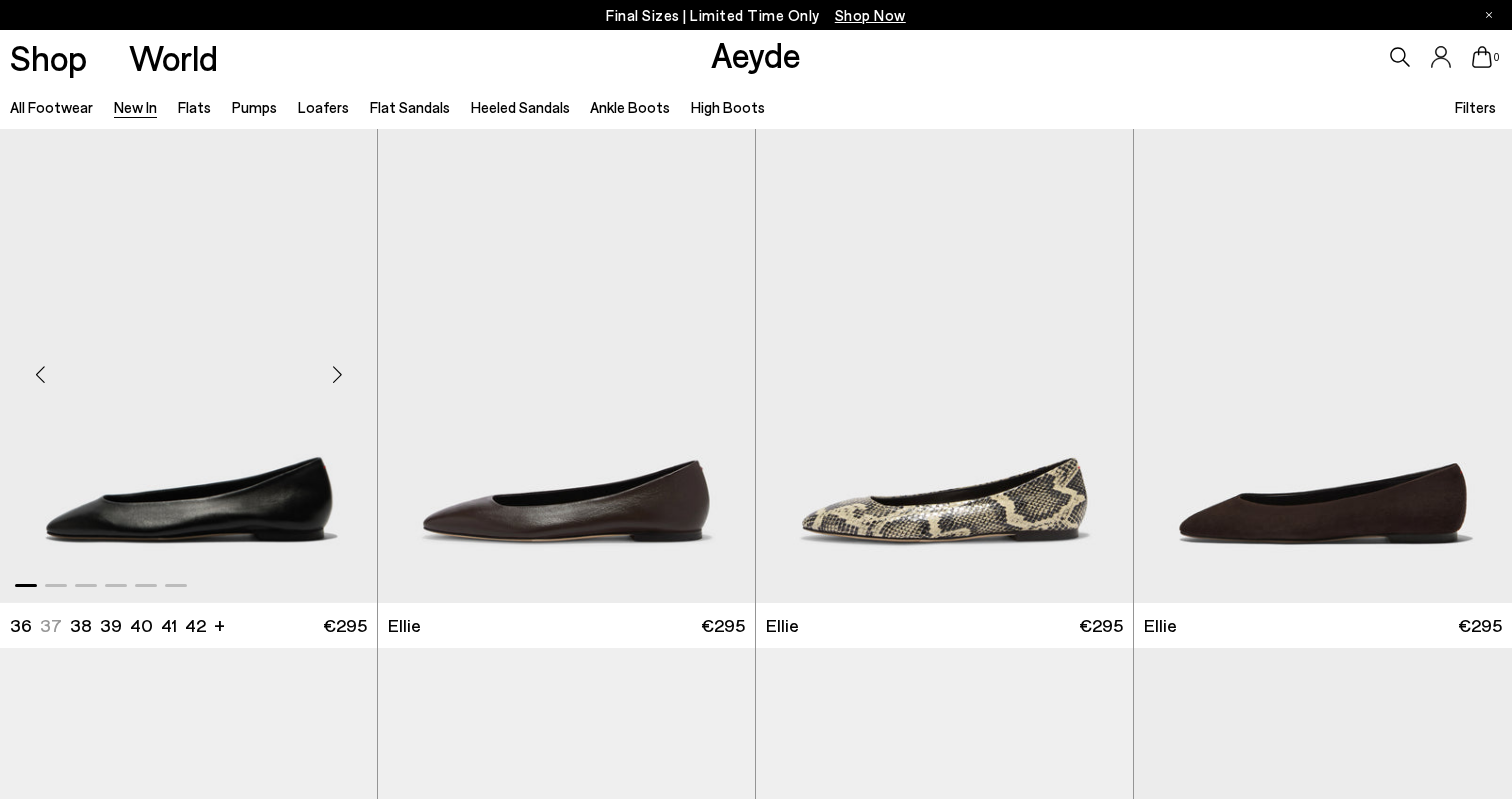 scroll, scrollTop: 0, scrollLeft: 0, axis: both 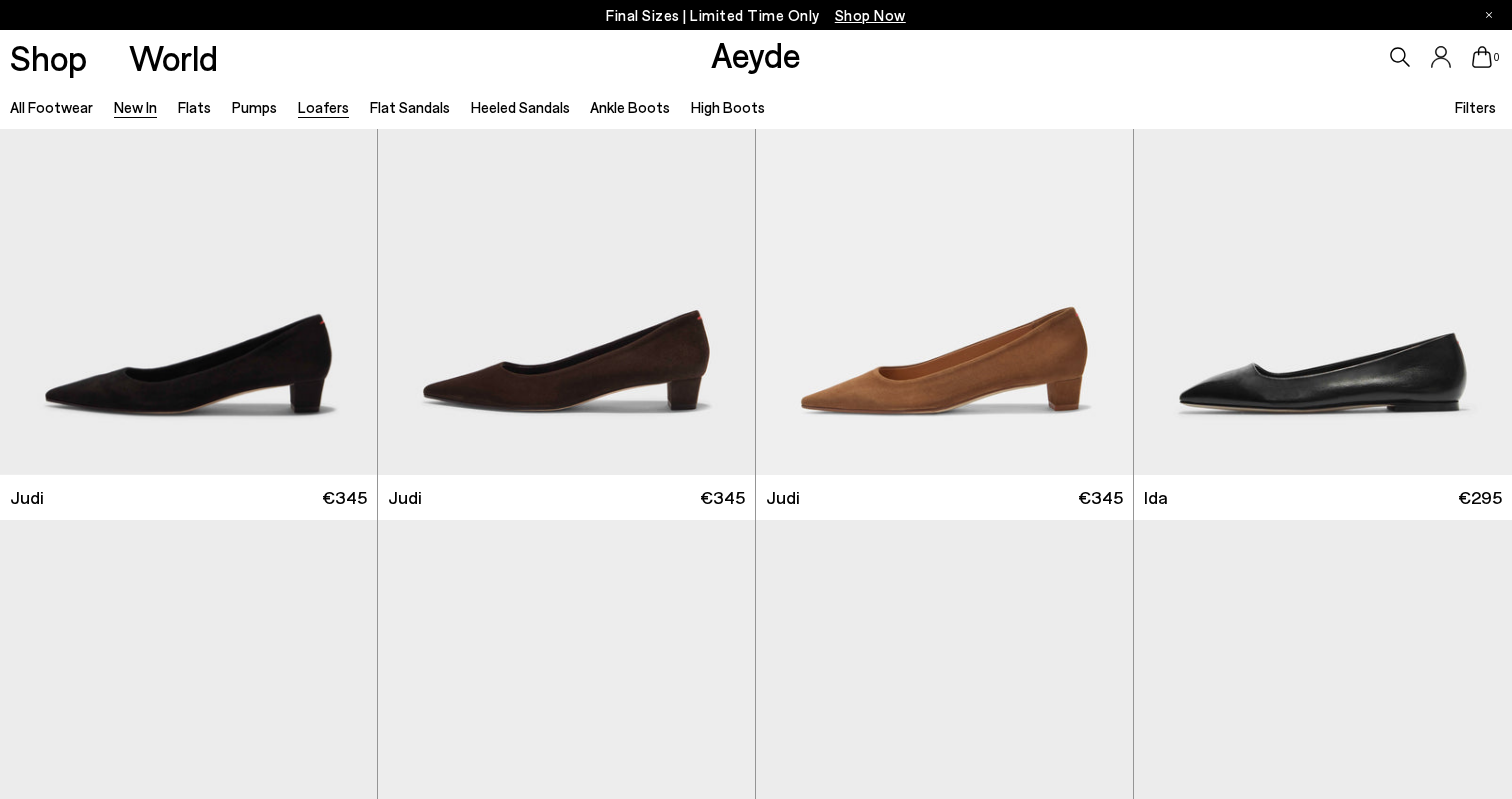 click on "Loafers" at bounding box center [323, 107] 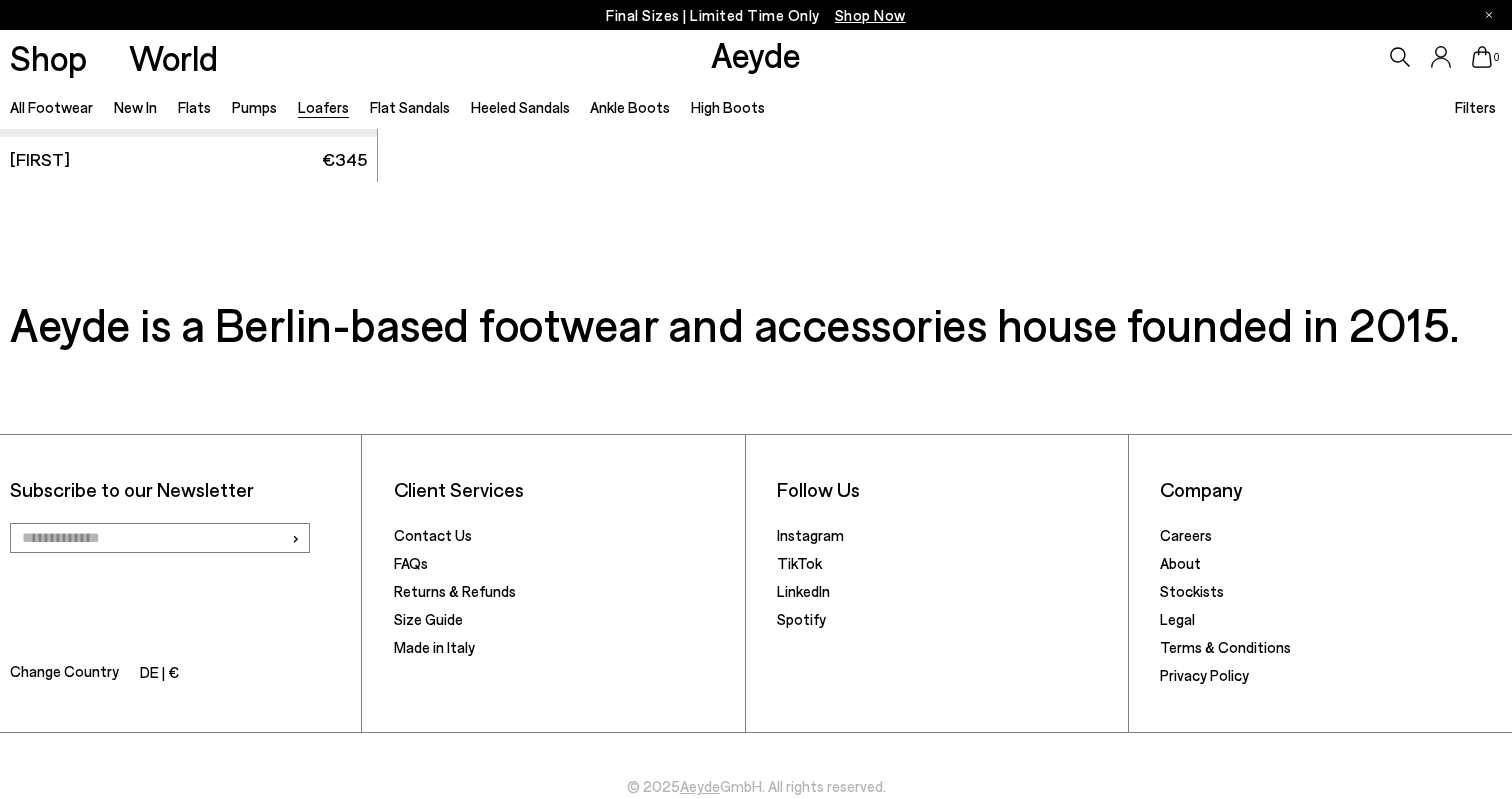 scroll, scrollTop: 3101, scrollLeft: 0, axis: vertical 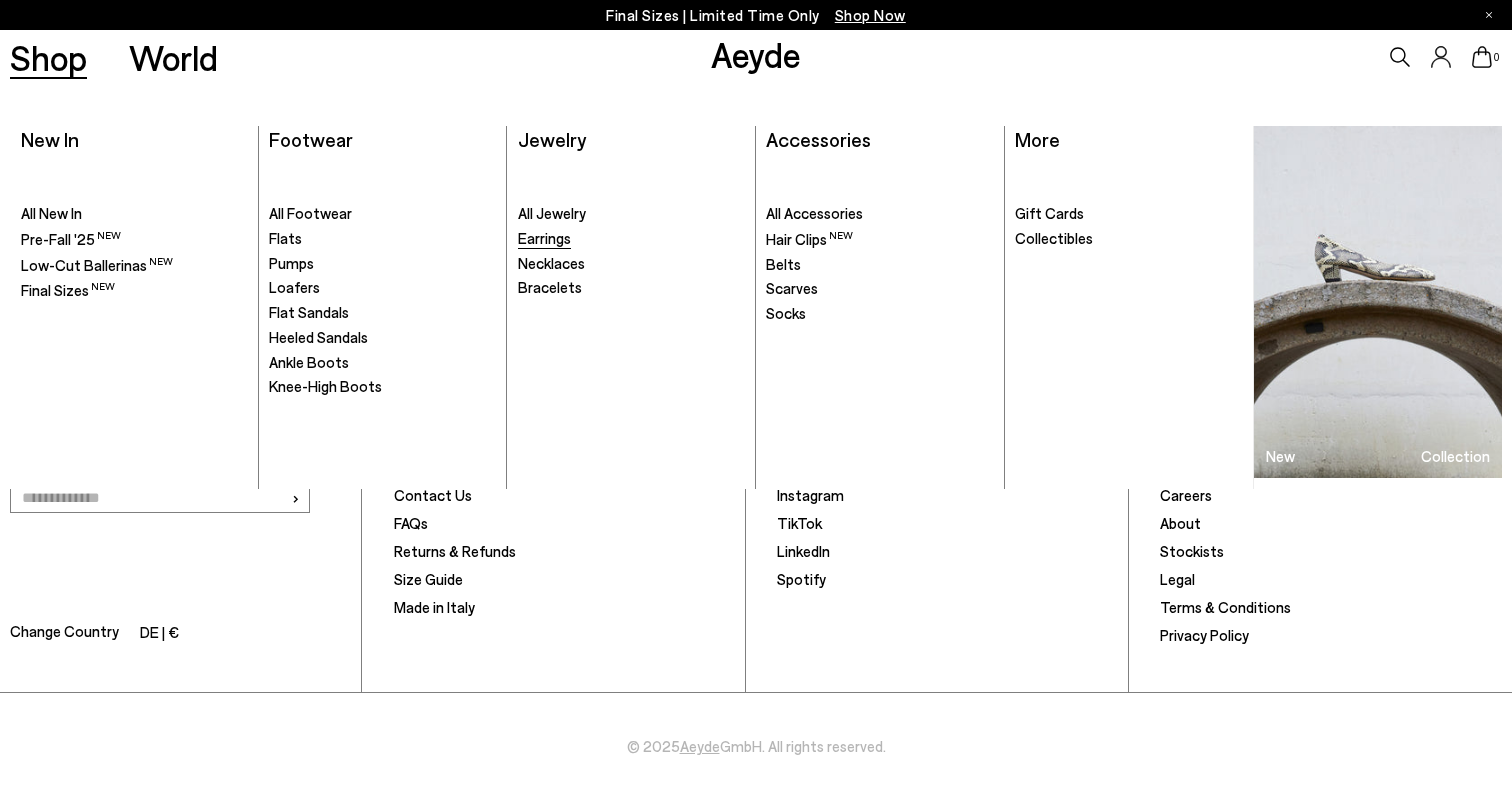 click on "Earrings" at bounding box center [544, 238] 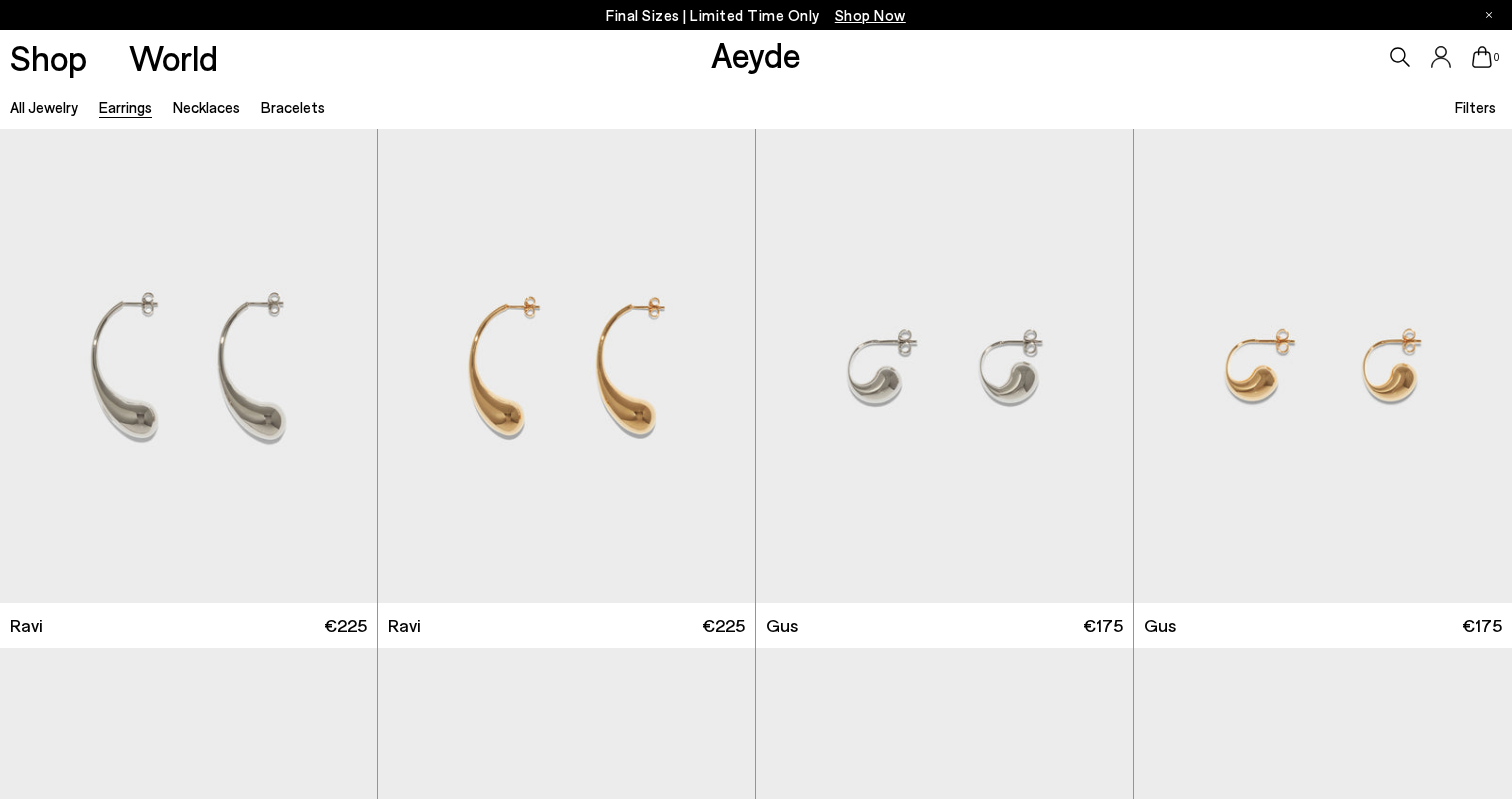 scroll, scrollTop: 0, scrollLeft: 0, axis: both 